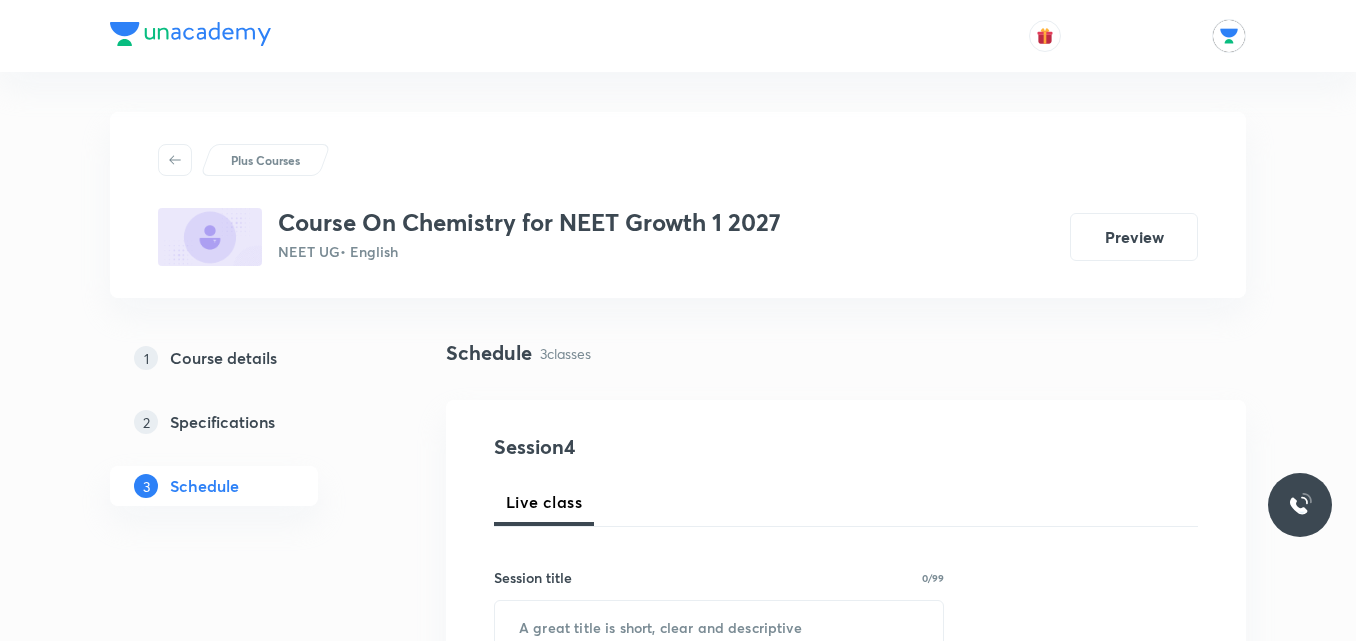 scroll, scrollTop: 1022, scrollLeft: 0, axis: vertical 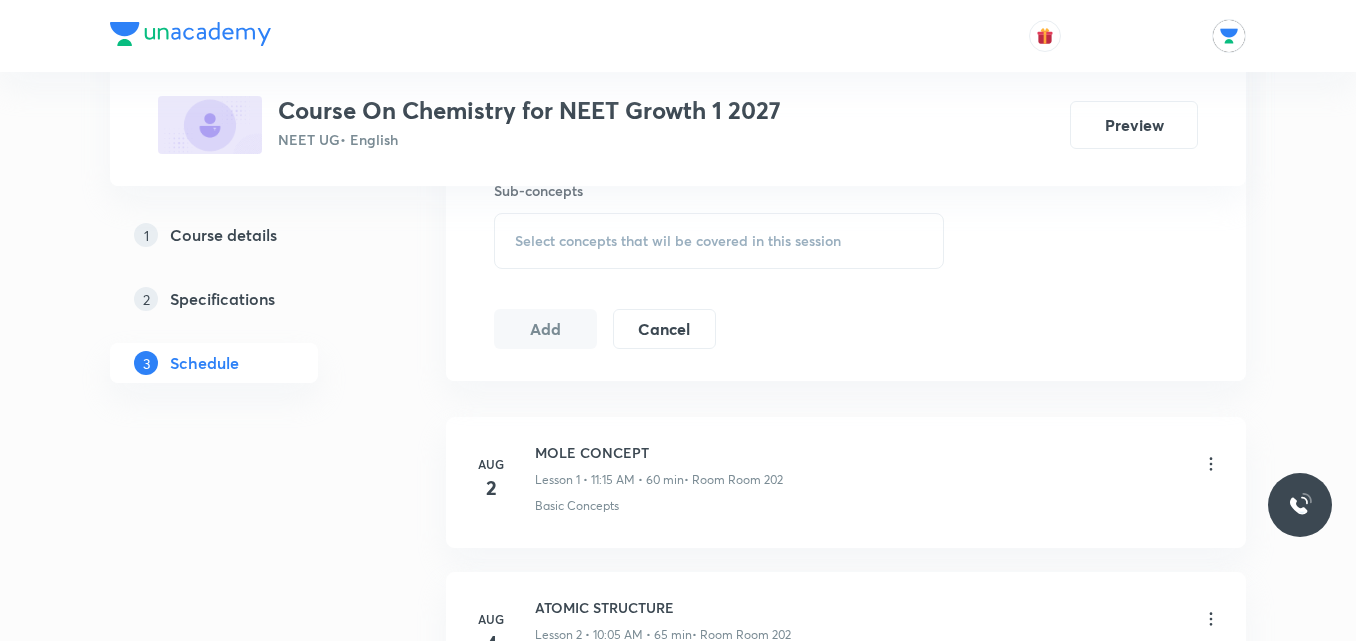 click on "ATOMIC STRUCTURE" at bounding box center (663, 607) 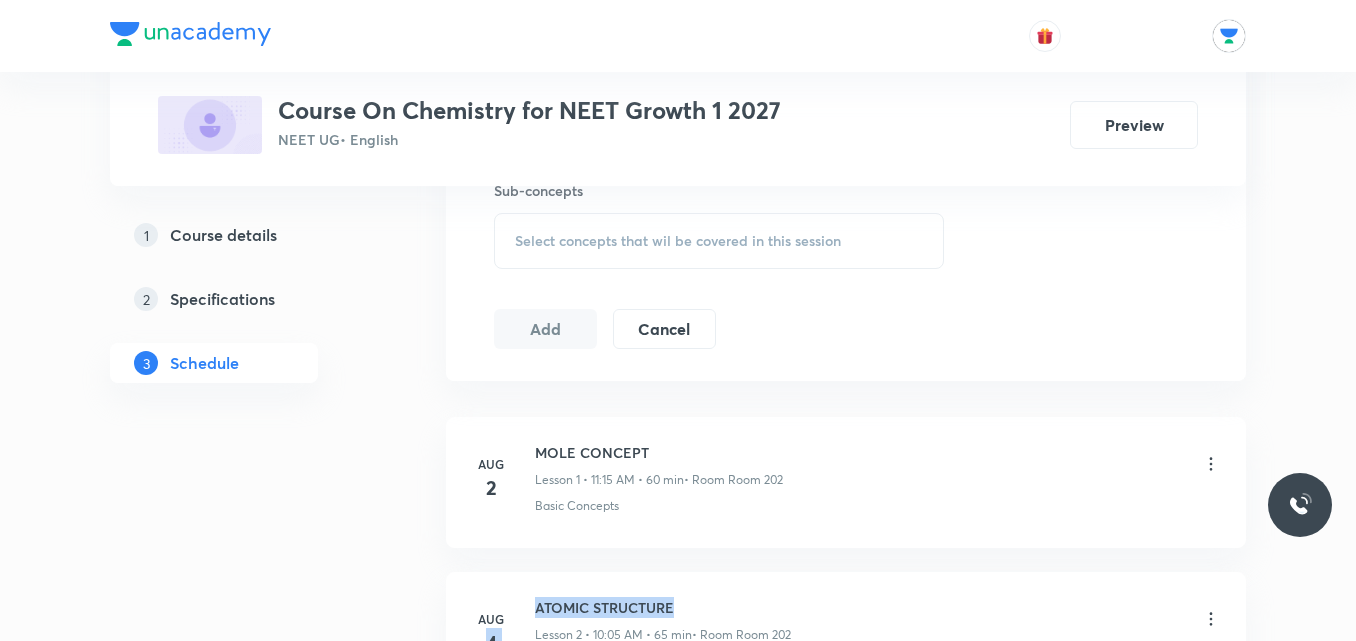 drag, startPoint x: 672, startPoint y: 605, endPoint x: 527, endPoint y: 605, distance: 145 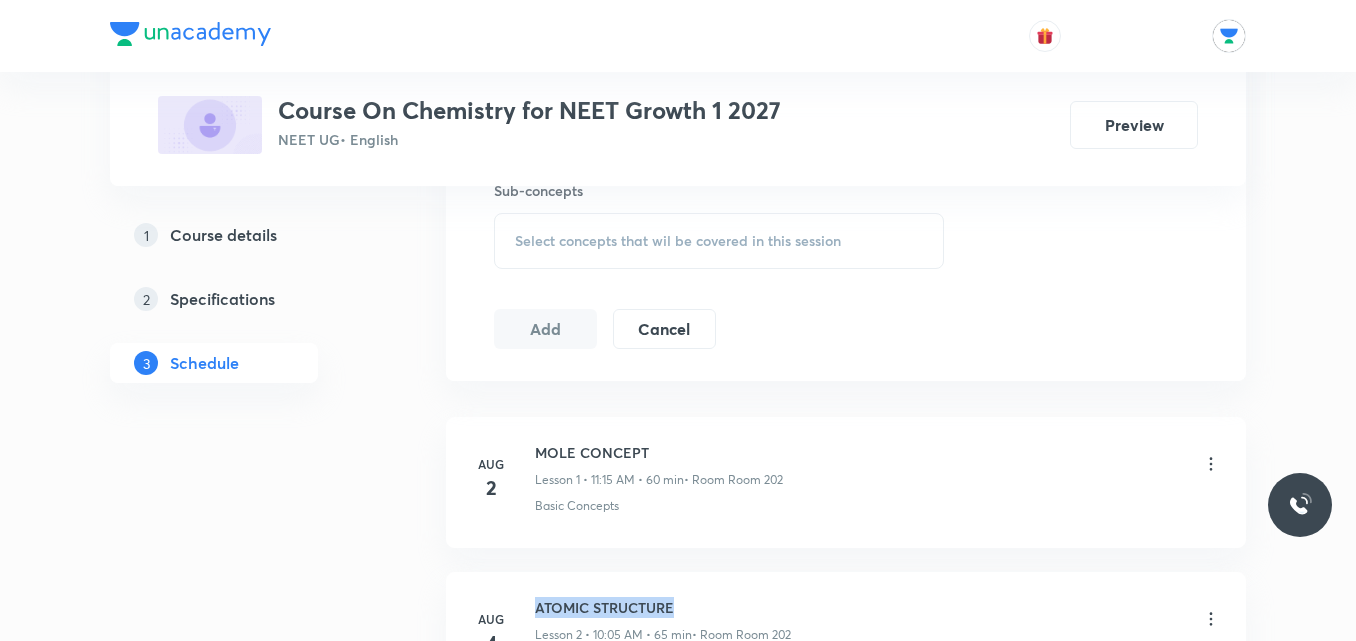drag, startPoint x: 536, startPoint y: 605, endPoint x: 683, endPoint y: 612, distance: 147.16656 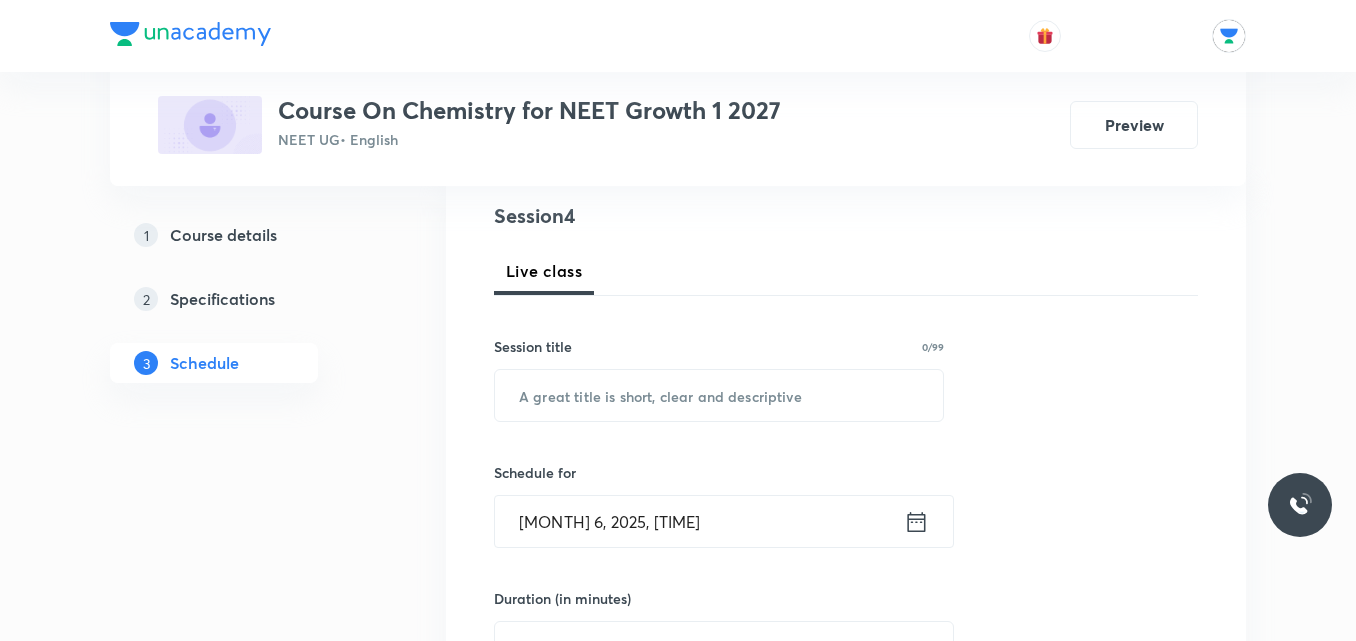 scroll, scrollTop: 271, scrollLeft: 0, axis: vertical 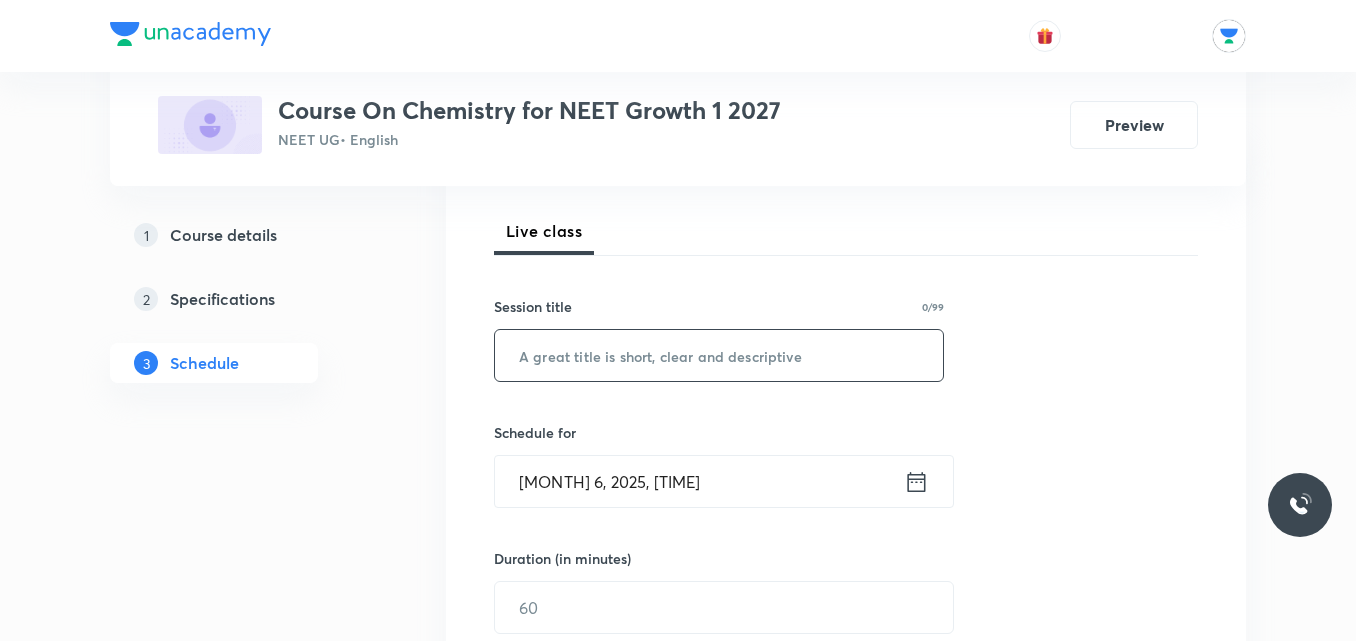 click at bounding box center [719, 355] 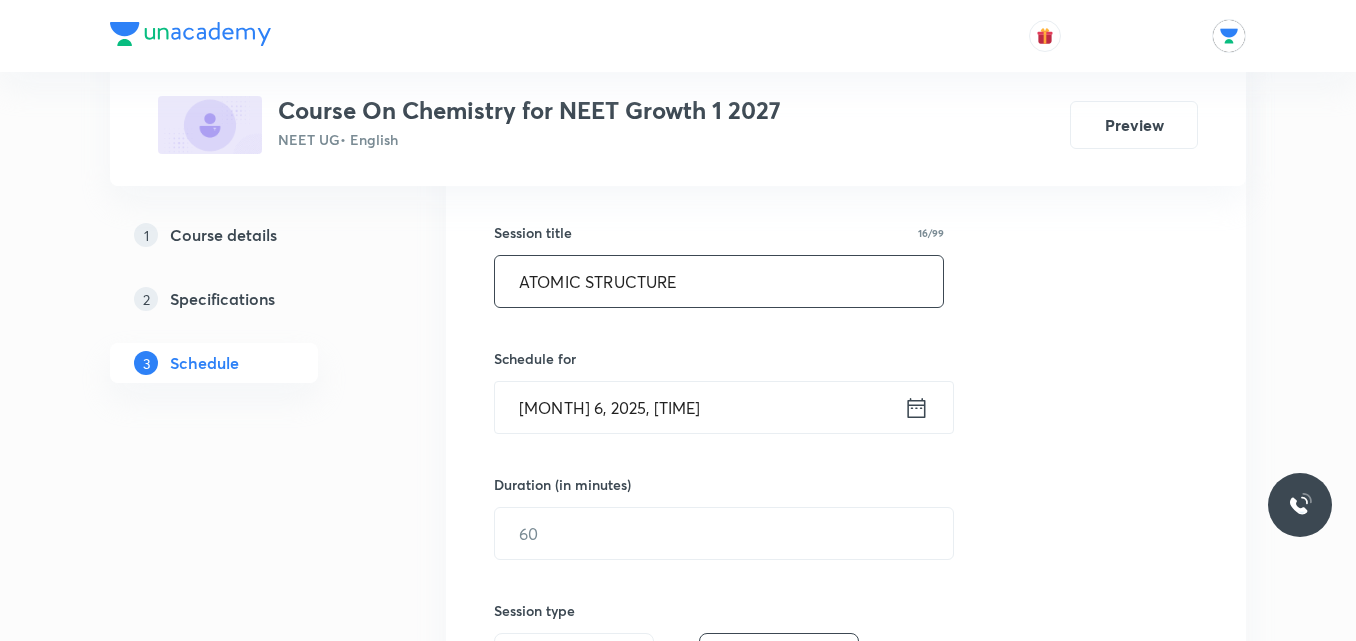 scroll, scrollTop: 365, scrollLeft: 0, axis: vertical 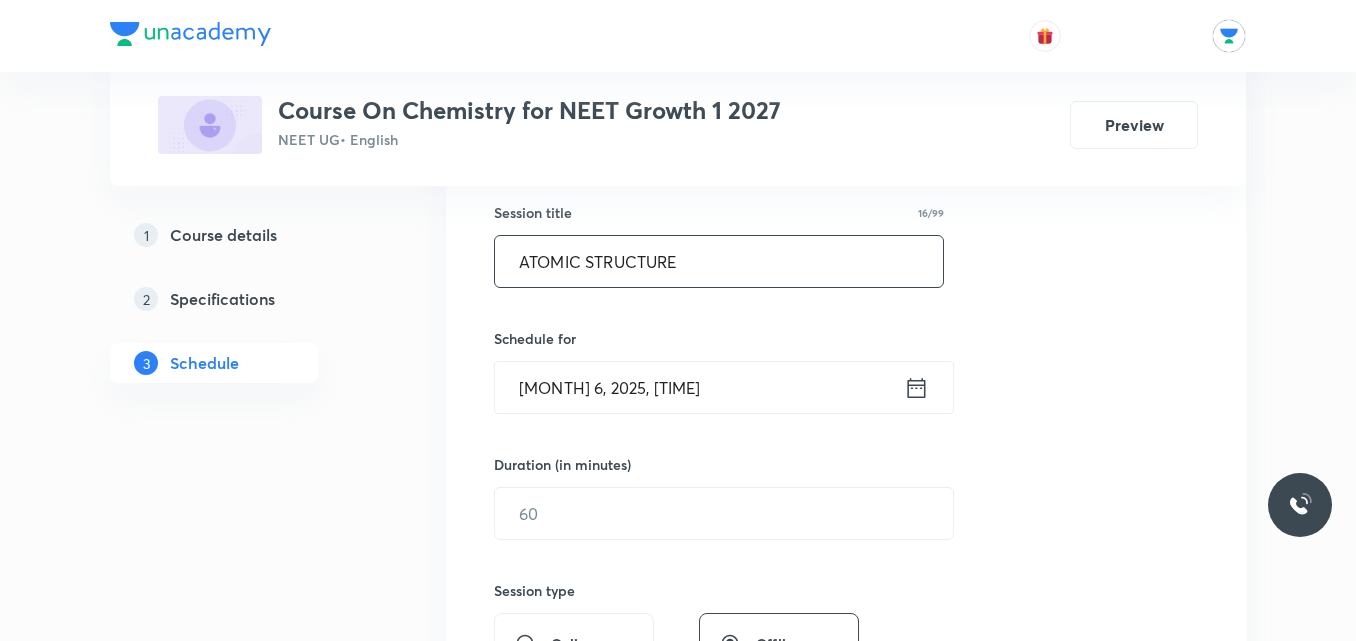 type on "ATOMIC STRUCTURE" 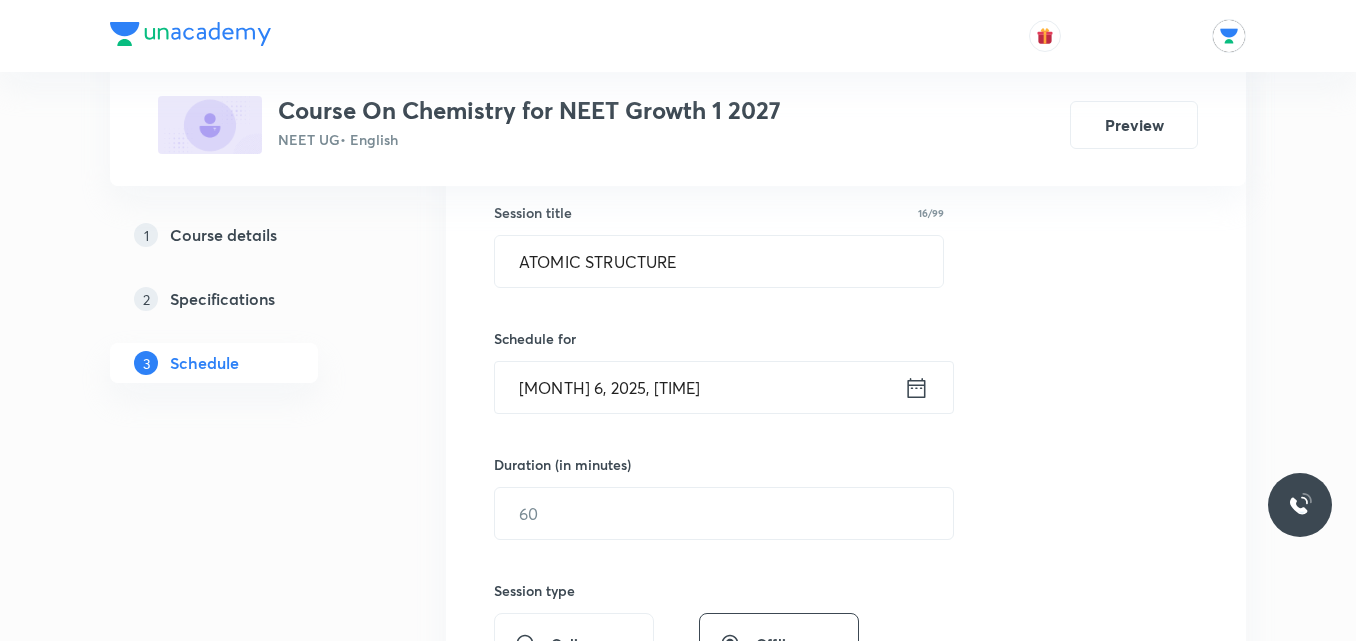 click 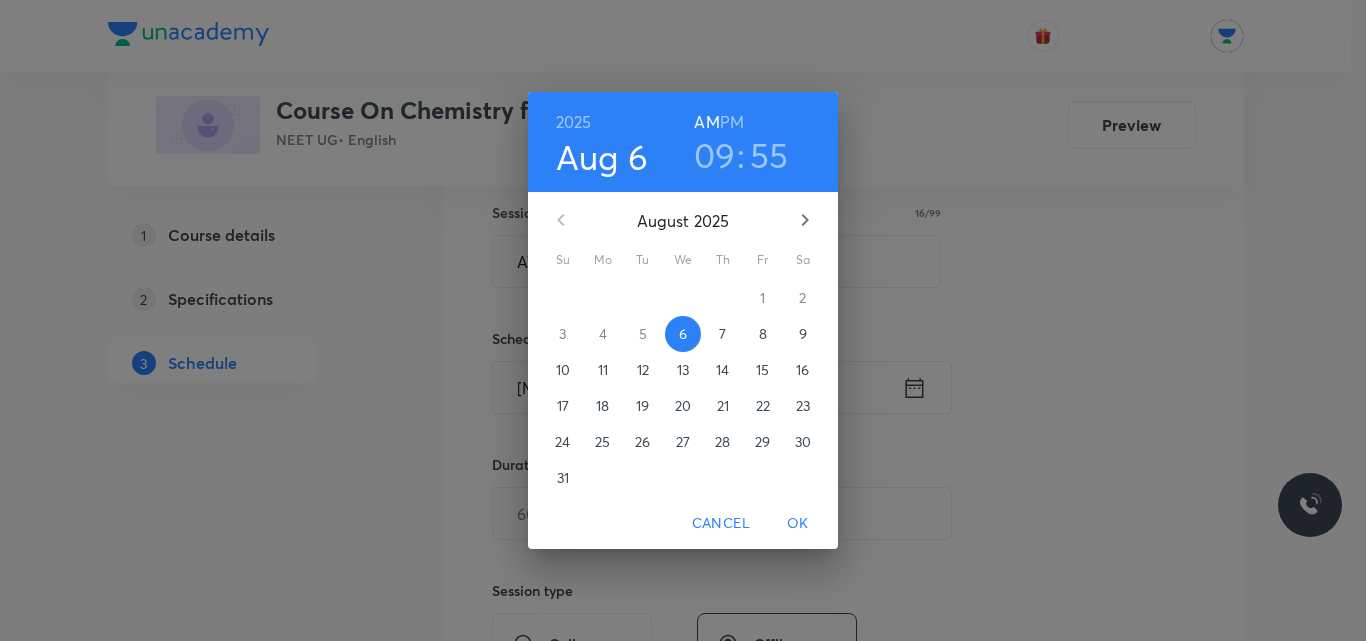 click on "09" at bounding box center [715, 155] 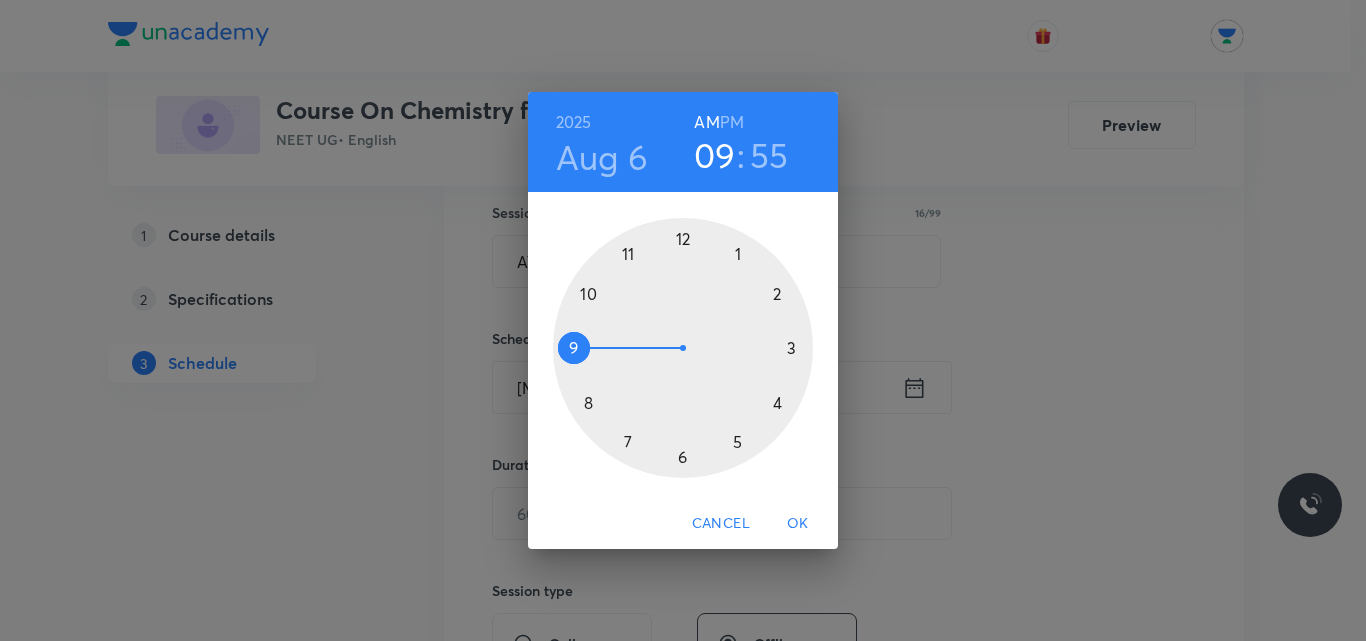 click at bounding box center (683, 348) 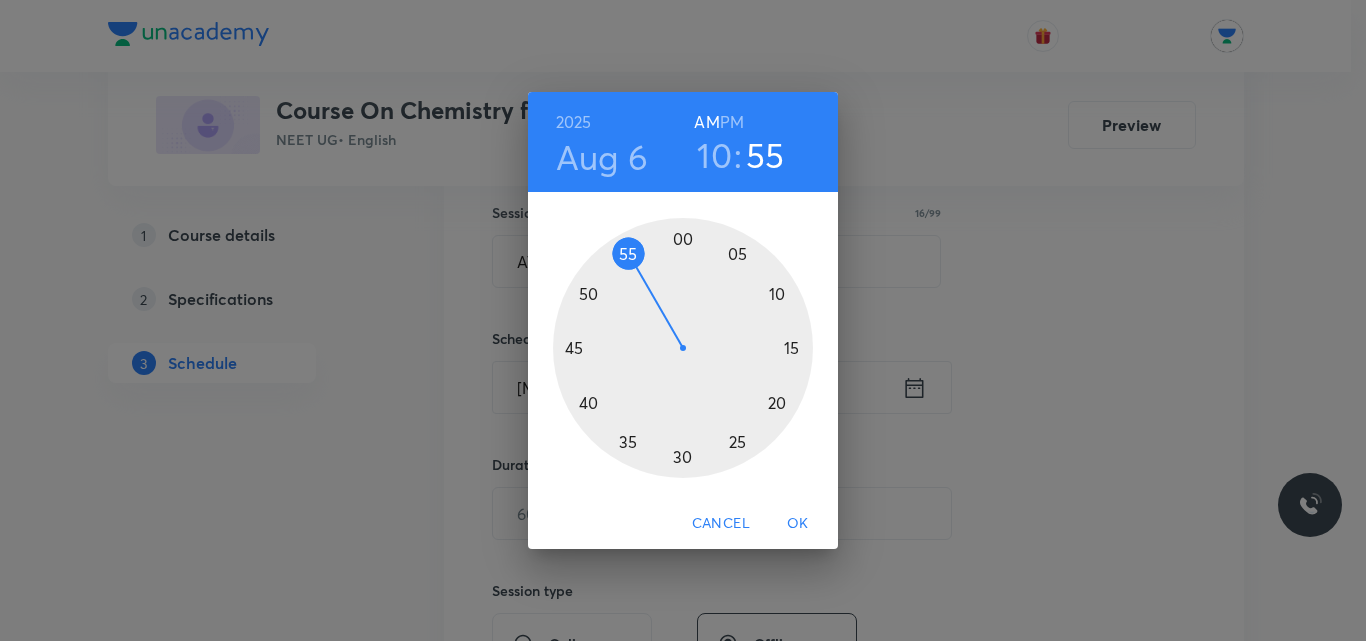click at bounding box center (683, 348) 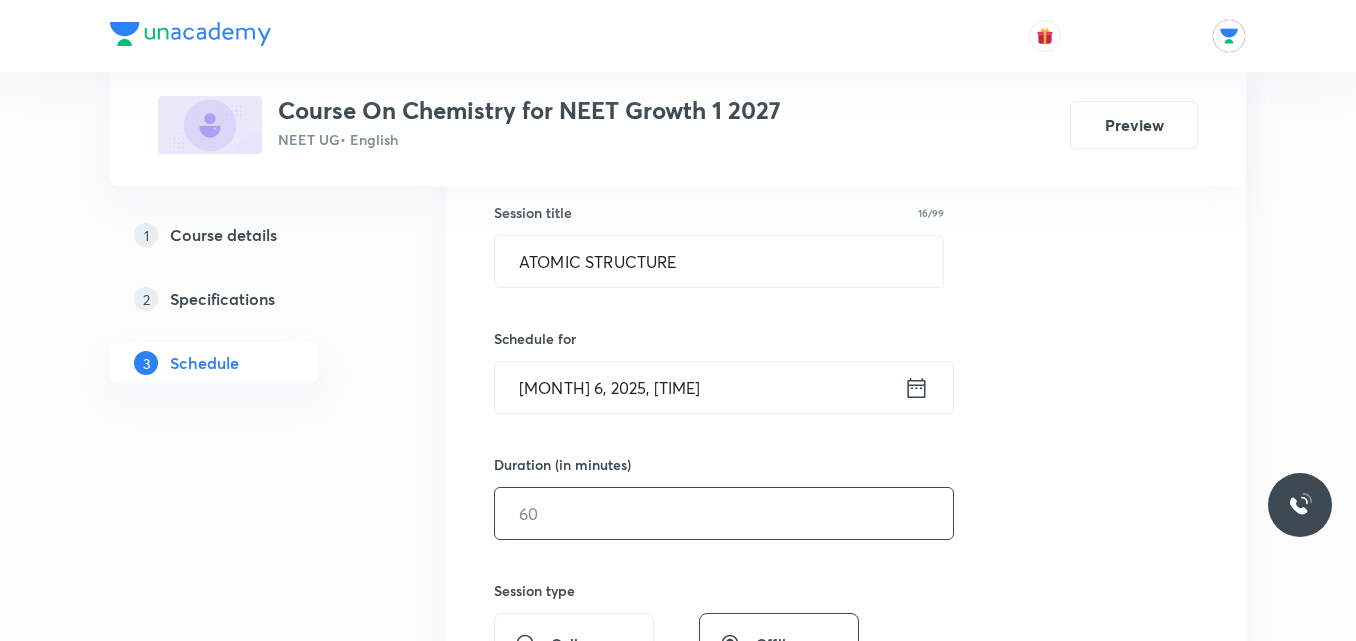 click at bounding box center [724, 513] 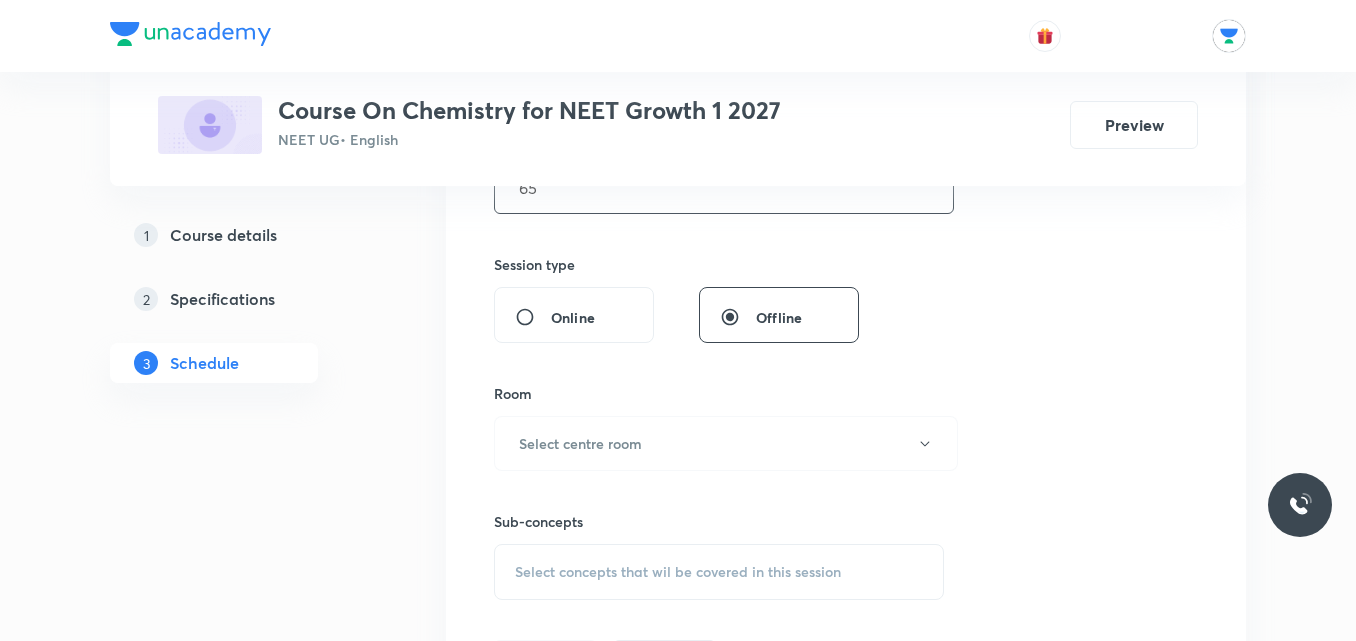 scroll, scrollTop: 808, scrollLeft: 0, axis: vertical 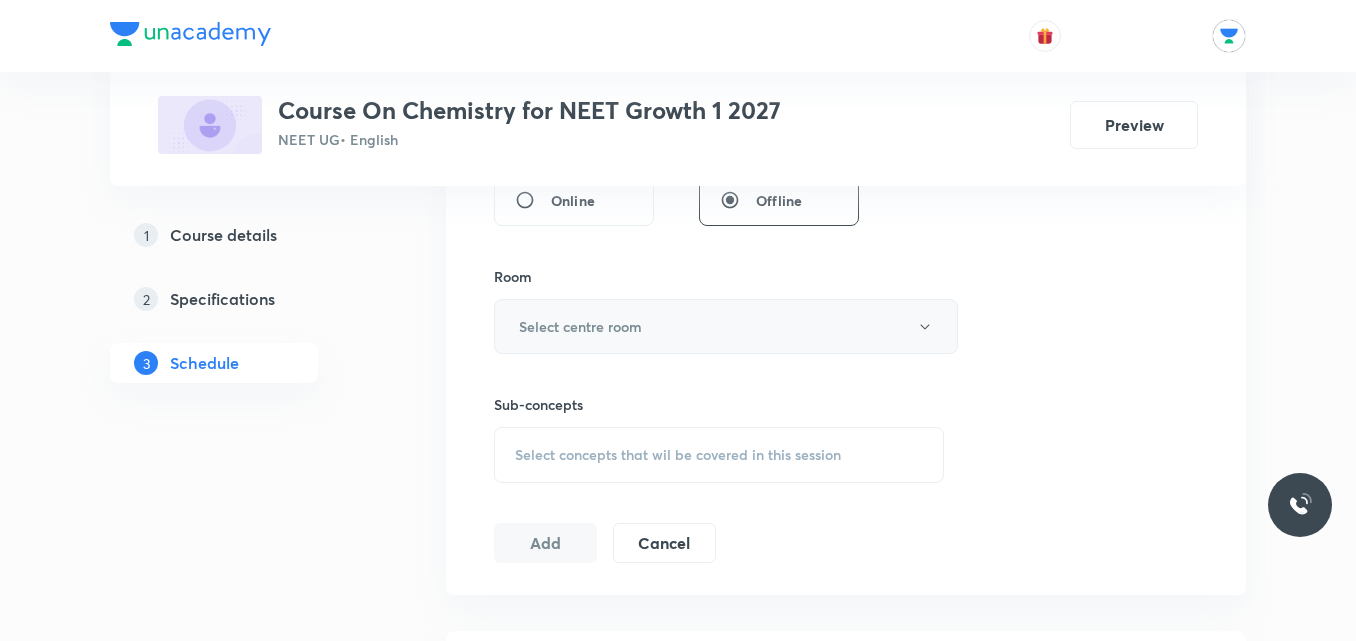 type on "65" 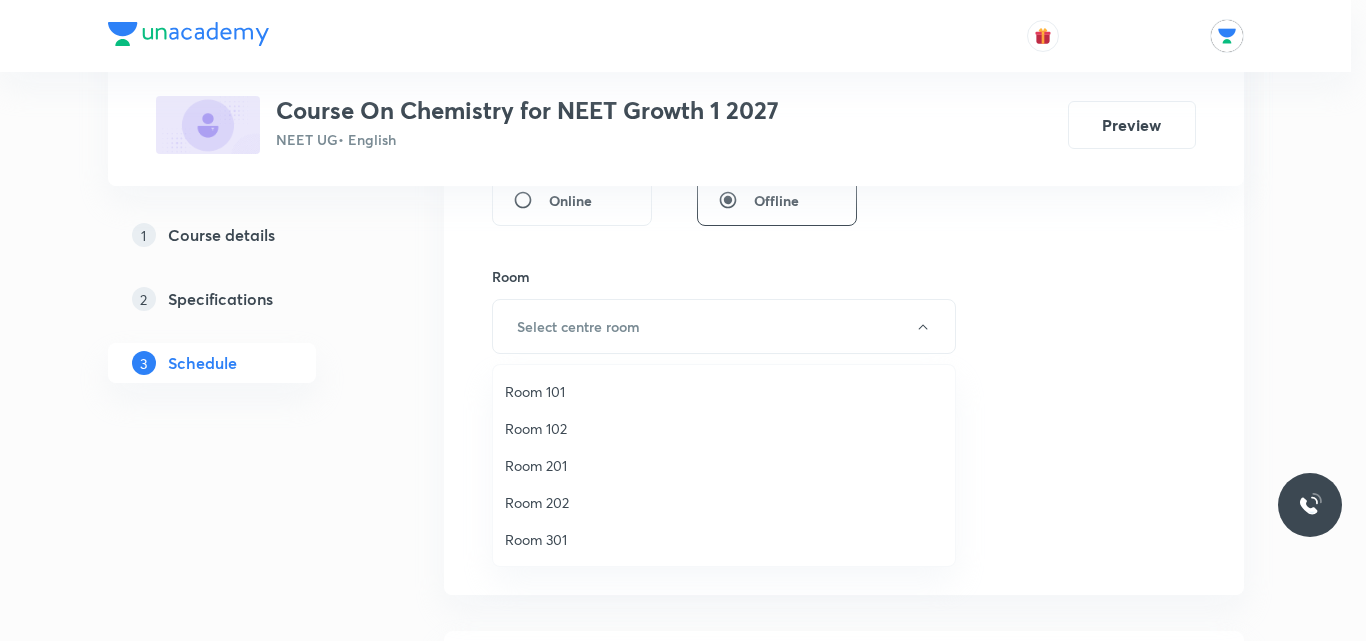 click on "Room 202" at bounding box center [724, 502] 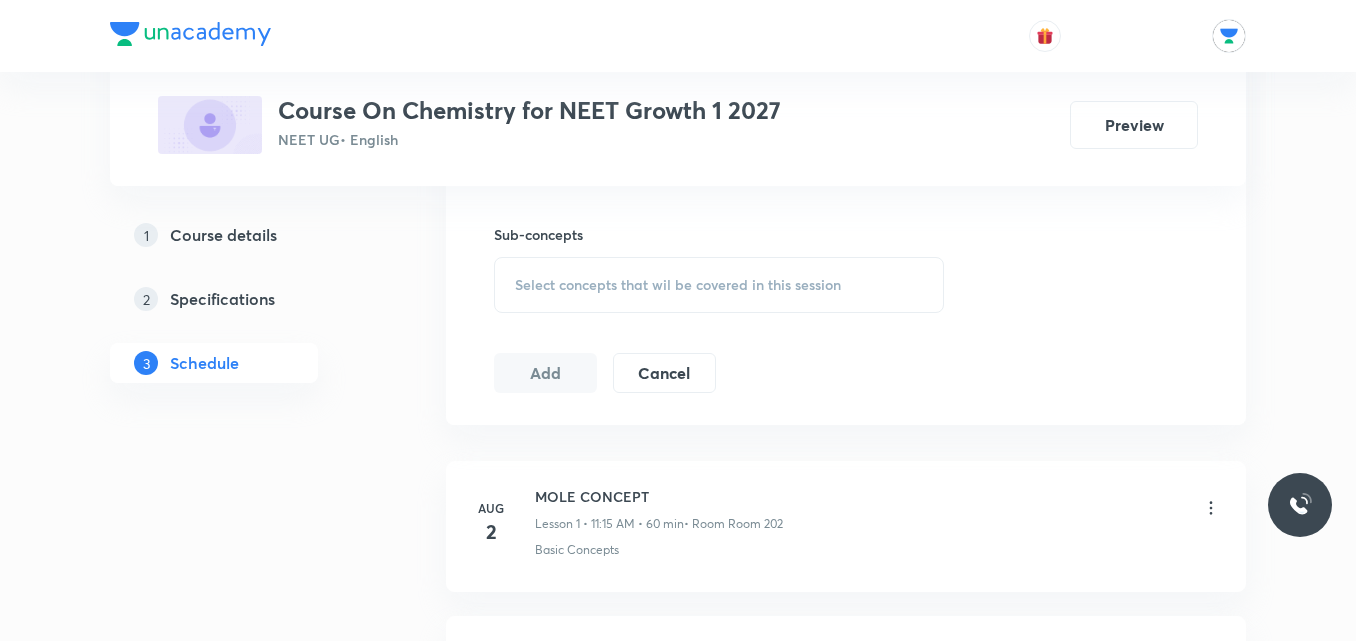 scroll, scrollTop: 983, scrollLeft: 0, axis: vertical 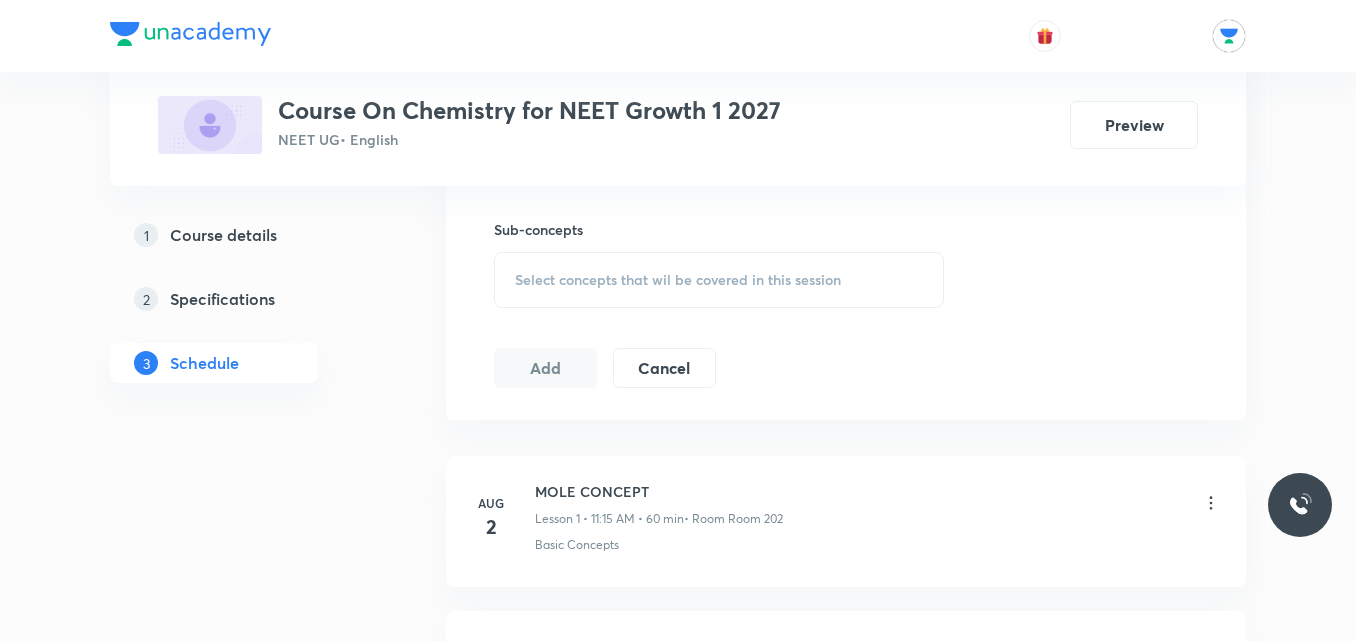 click on "Select concepts that wil be covered in this session" at bounding box center [719, 280] 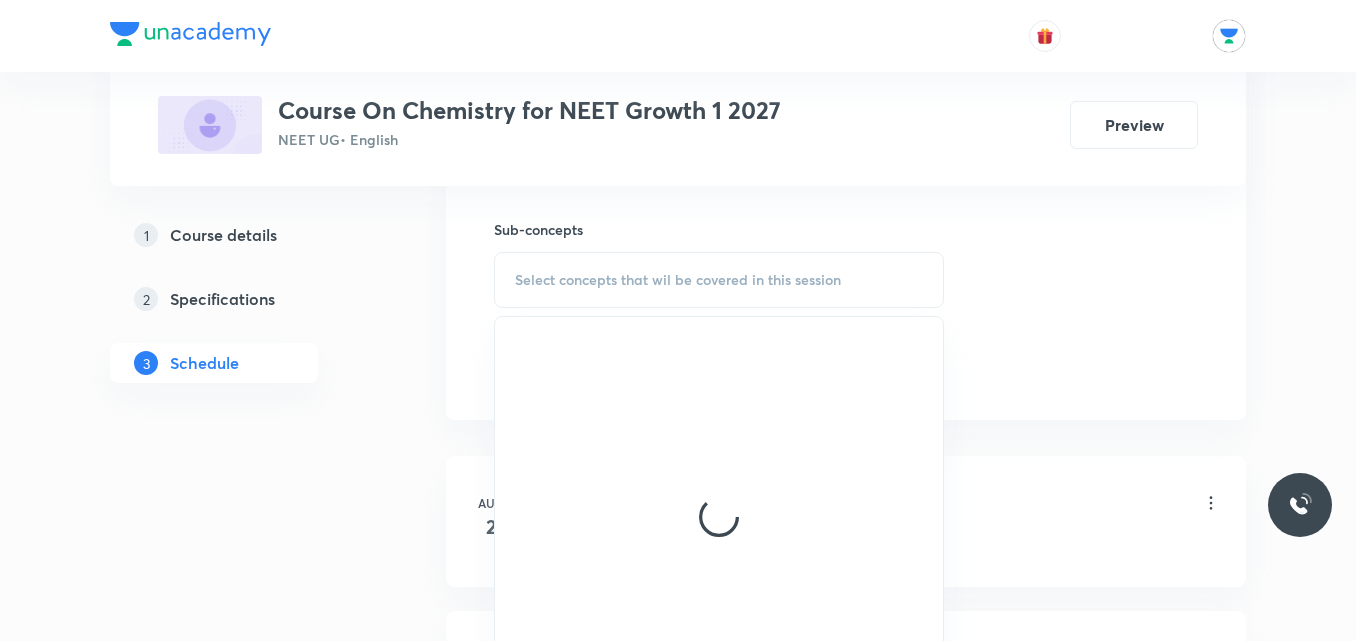 click on "Select concepts that wil be covered in this session" at bounding box center [719, 280] 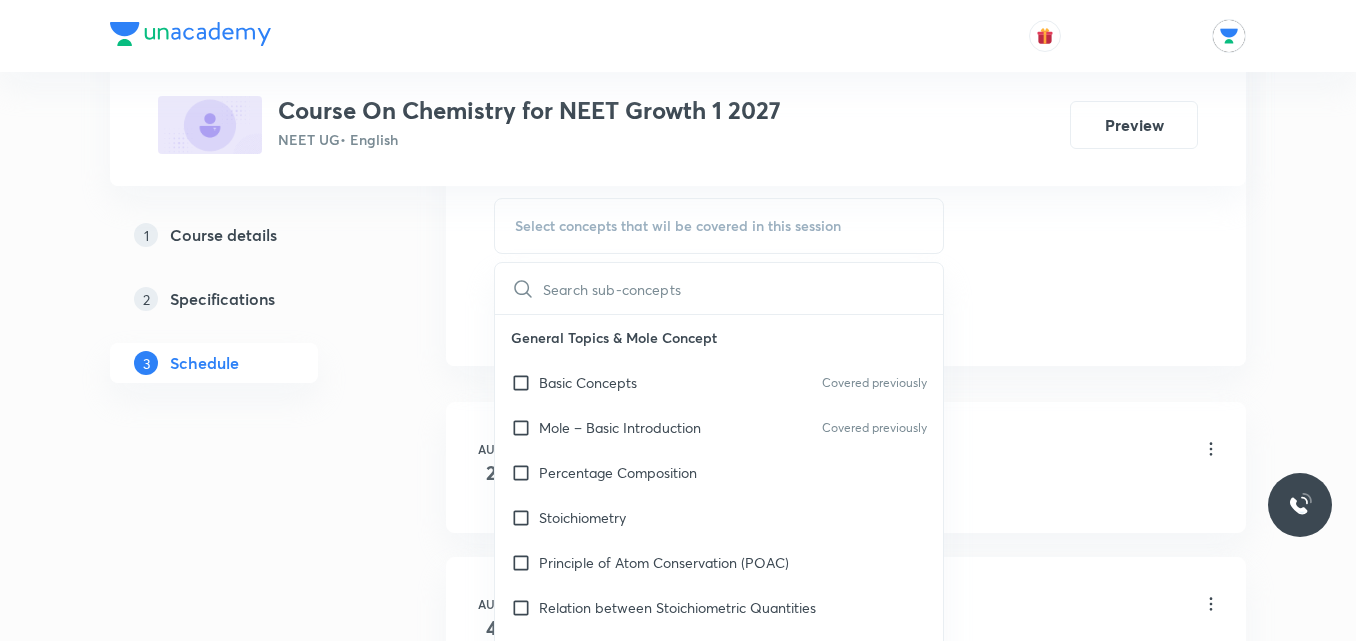 scroll, scrollTop: 1063, scrollLeft: 0, axis: vertical 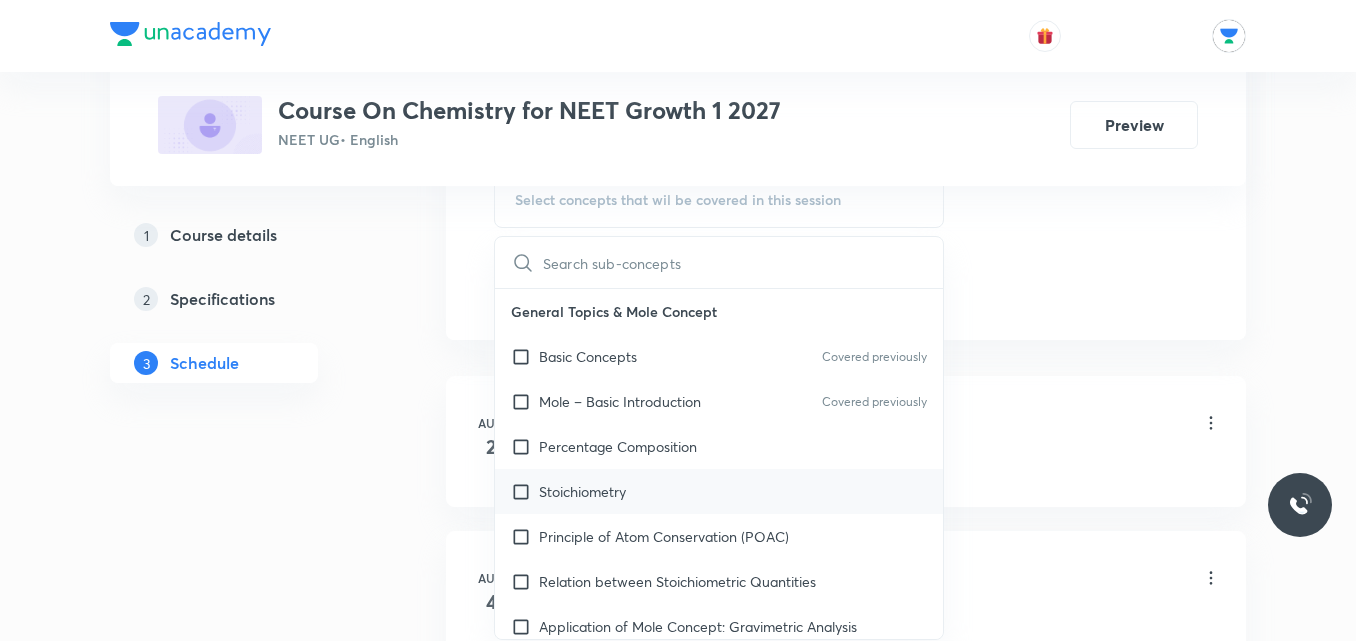 click on "Stoichiometry" at bounding box center [582, 491] 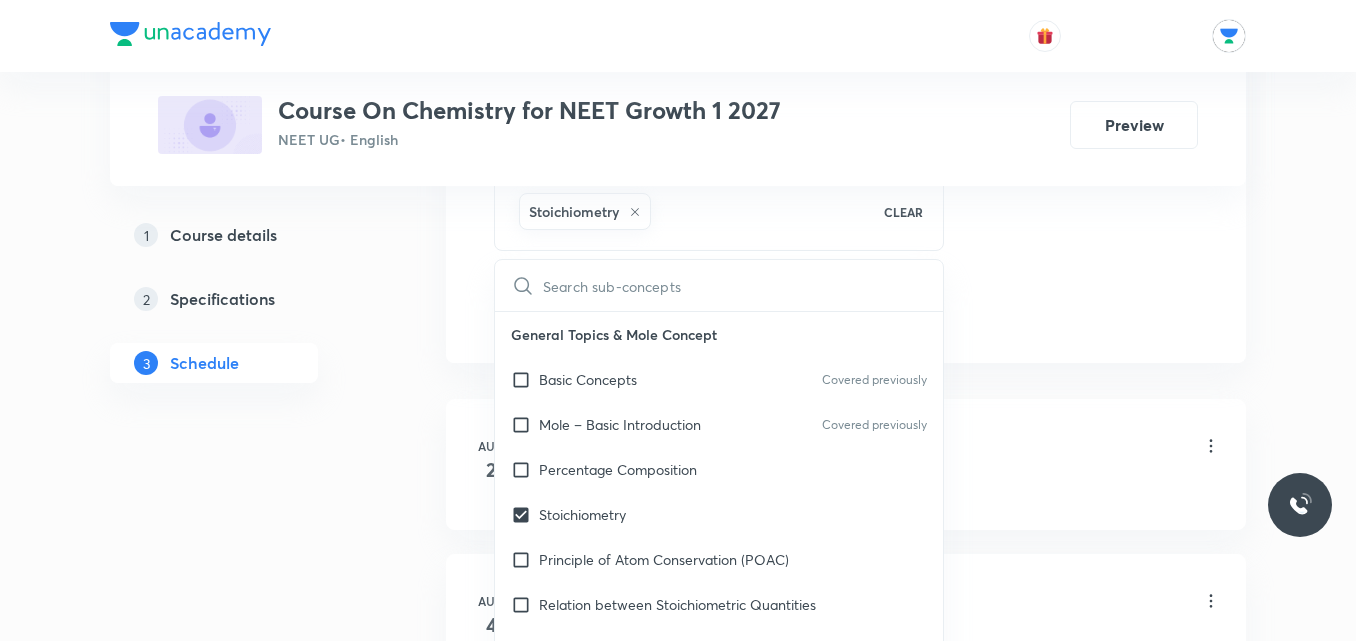 checkbox on "true" 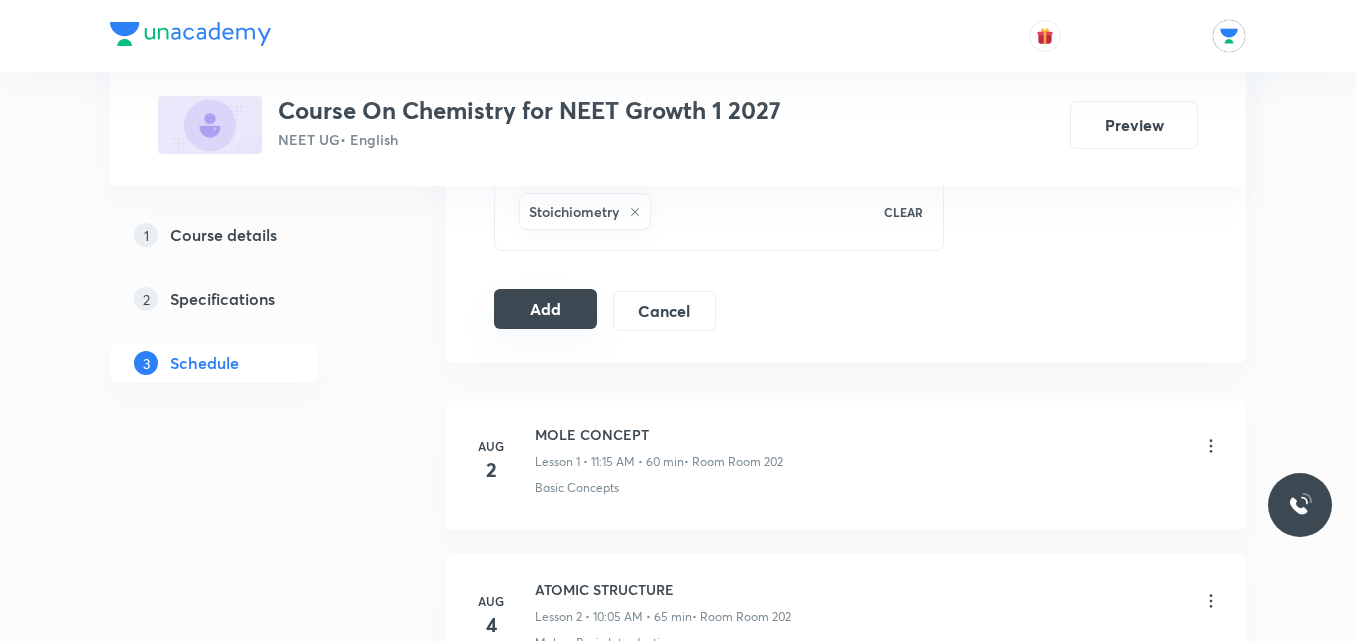 click on "Add" at bounding box center (545, 309) 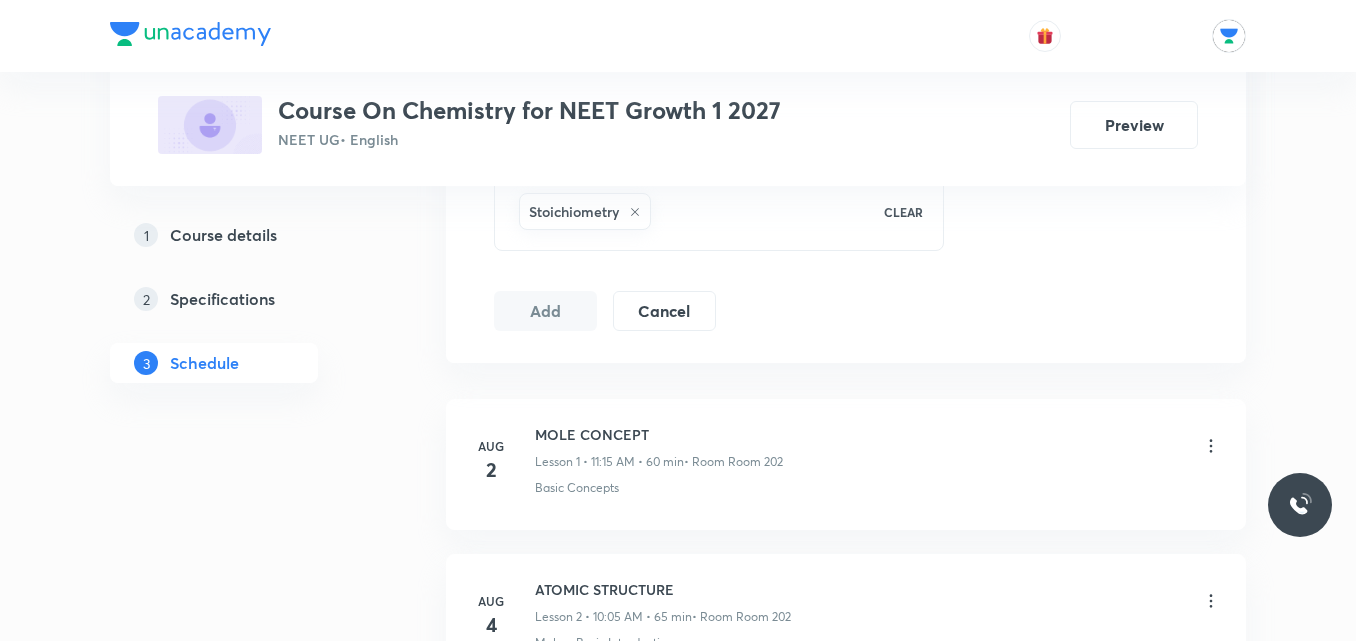 scroll, scrollTop: 0, scrollLeft: 0, axis: both 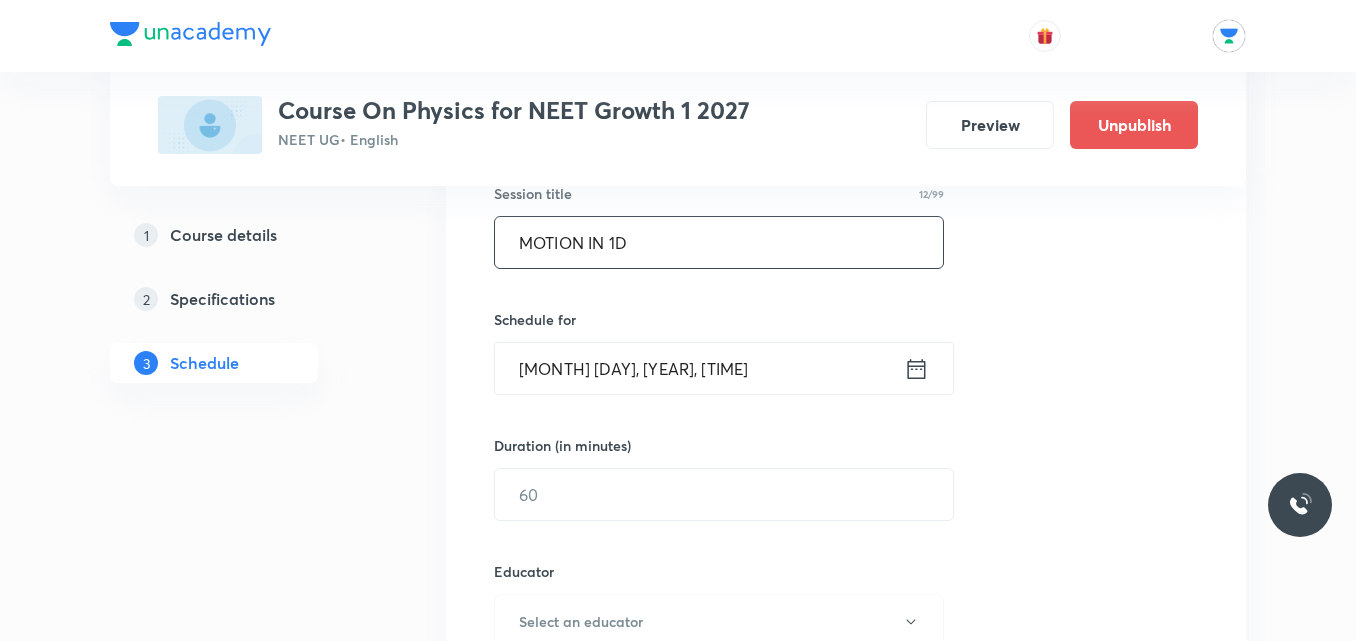 type on "MOTION IN 1D" 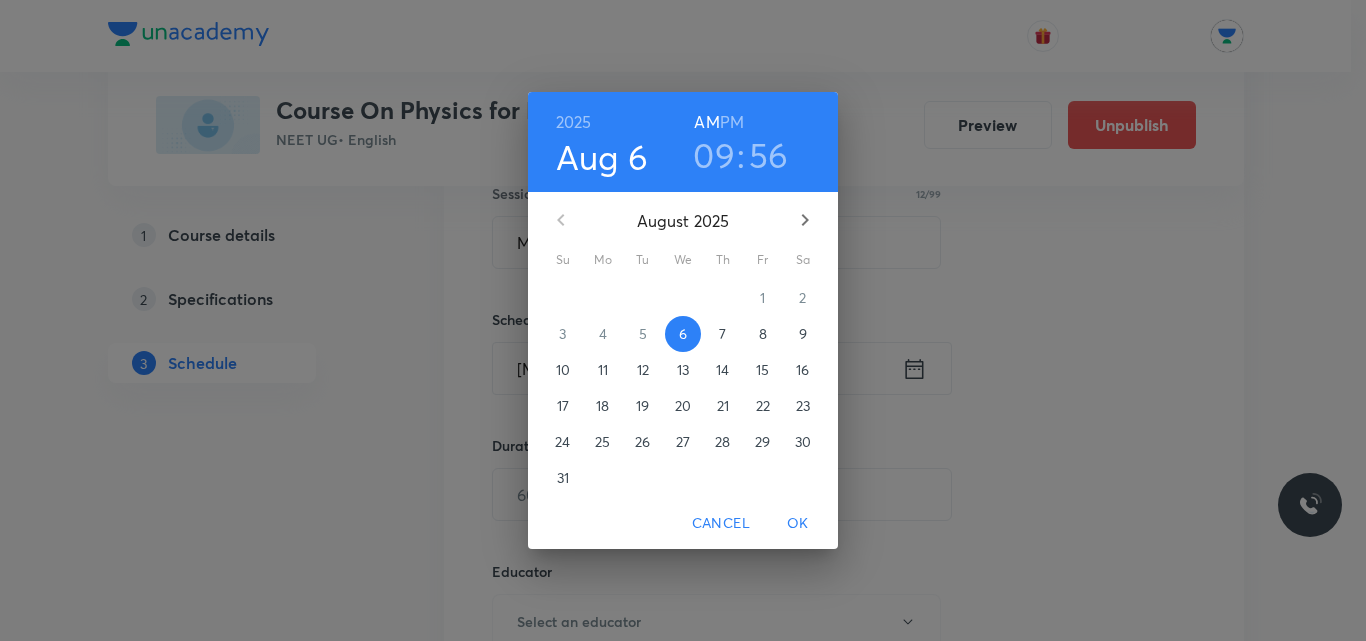 click on "PM" at bounding box center [732, 122] 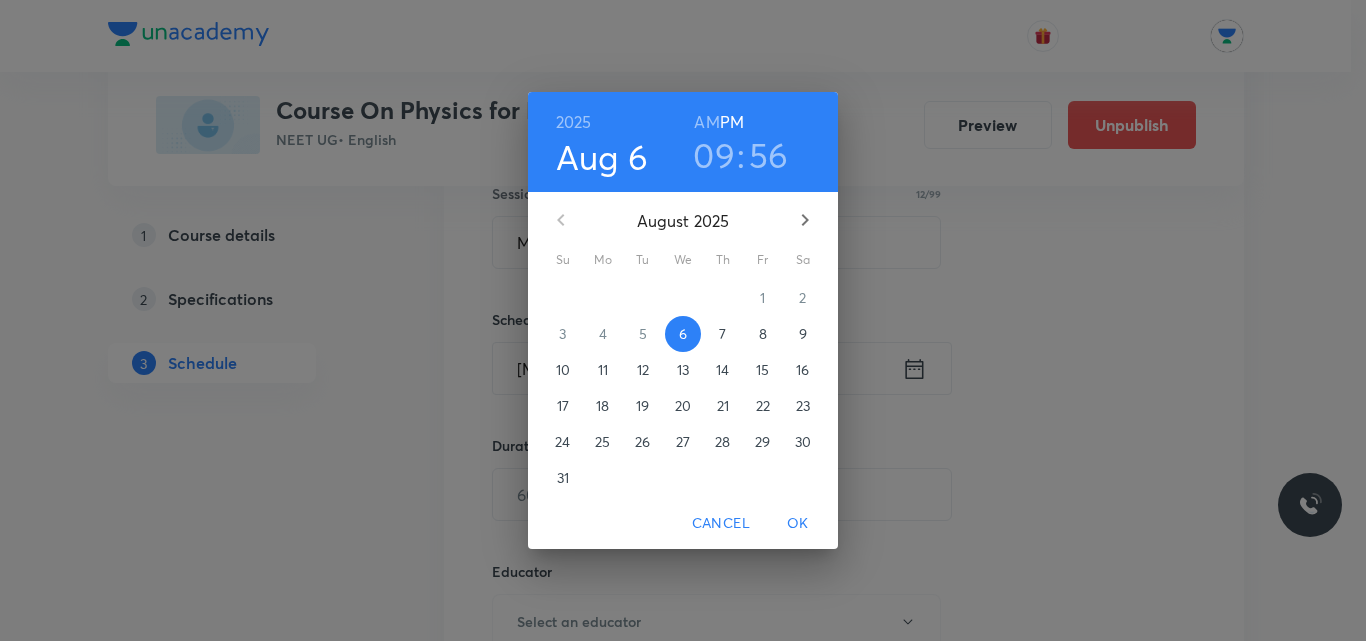 click on "09" at bounding box center (714, 155) 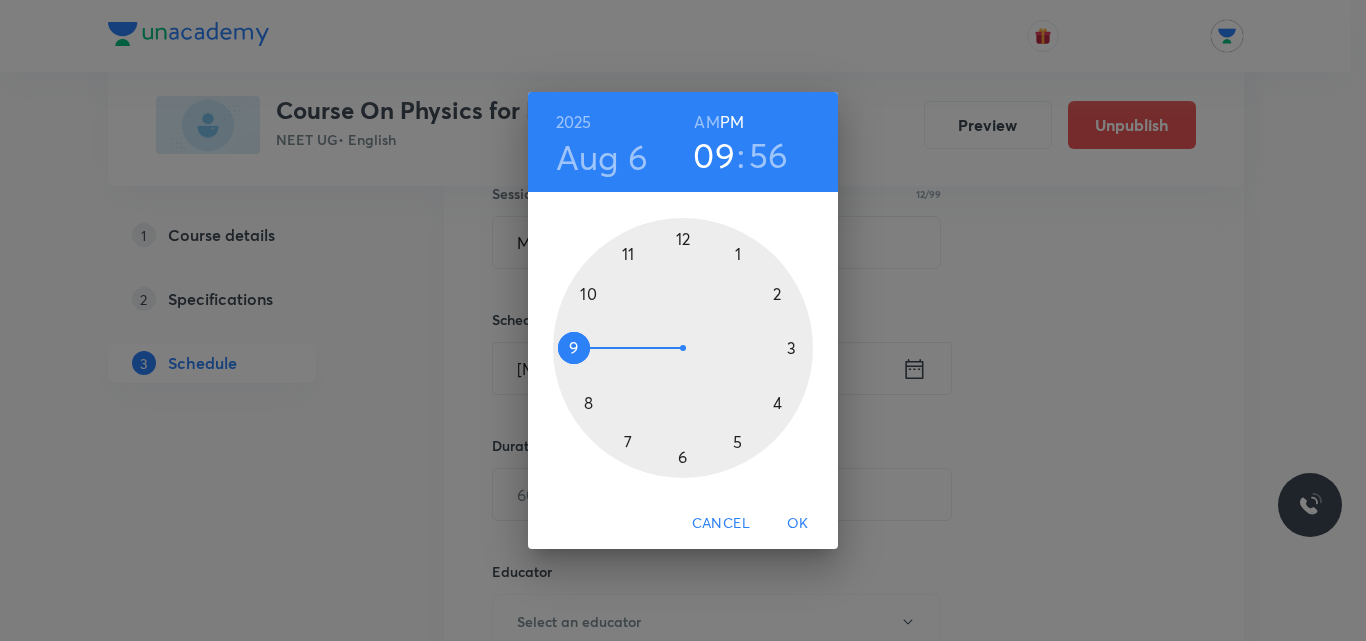 click at bounding box center (683, 348) 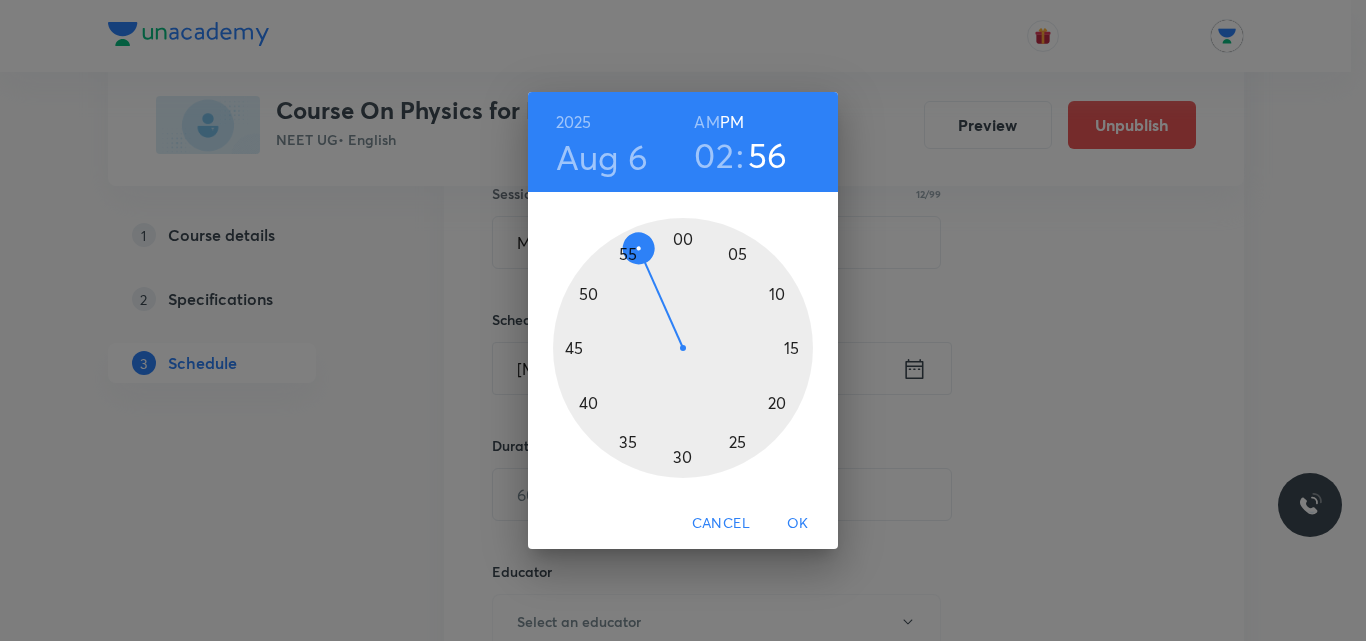 click at bounding box center (683, 348) 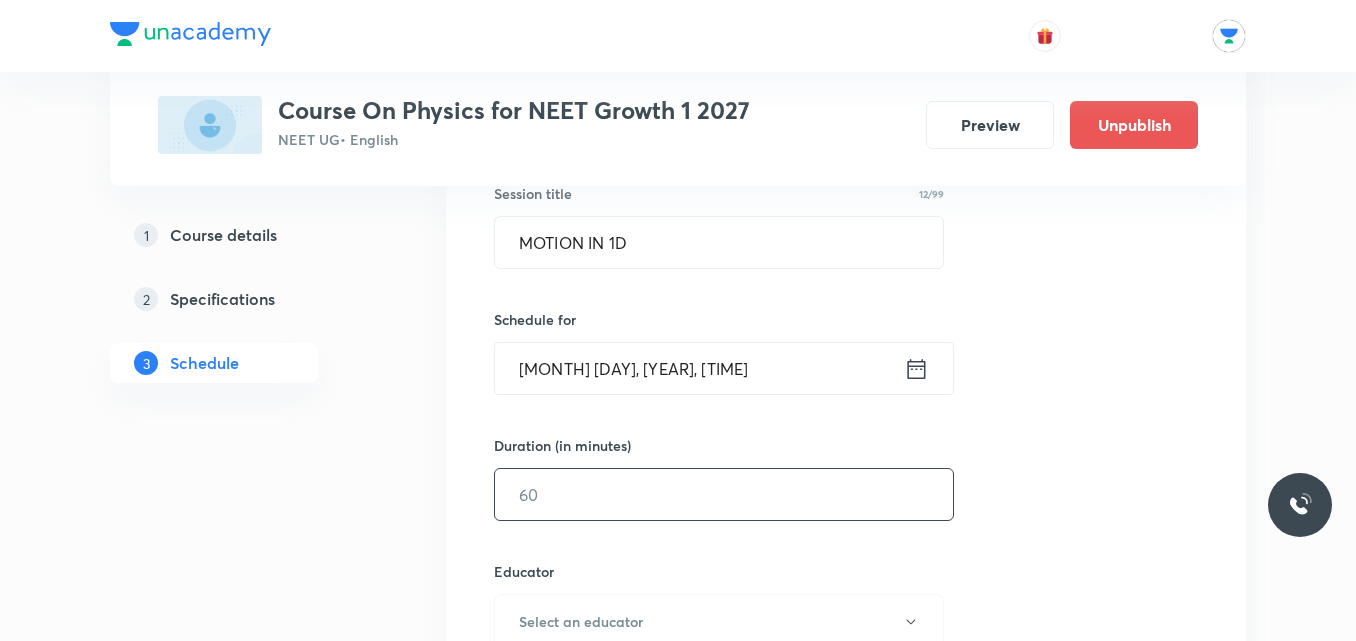 click at bounding box center (724, 494) 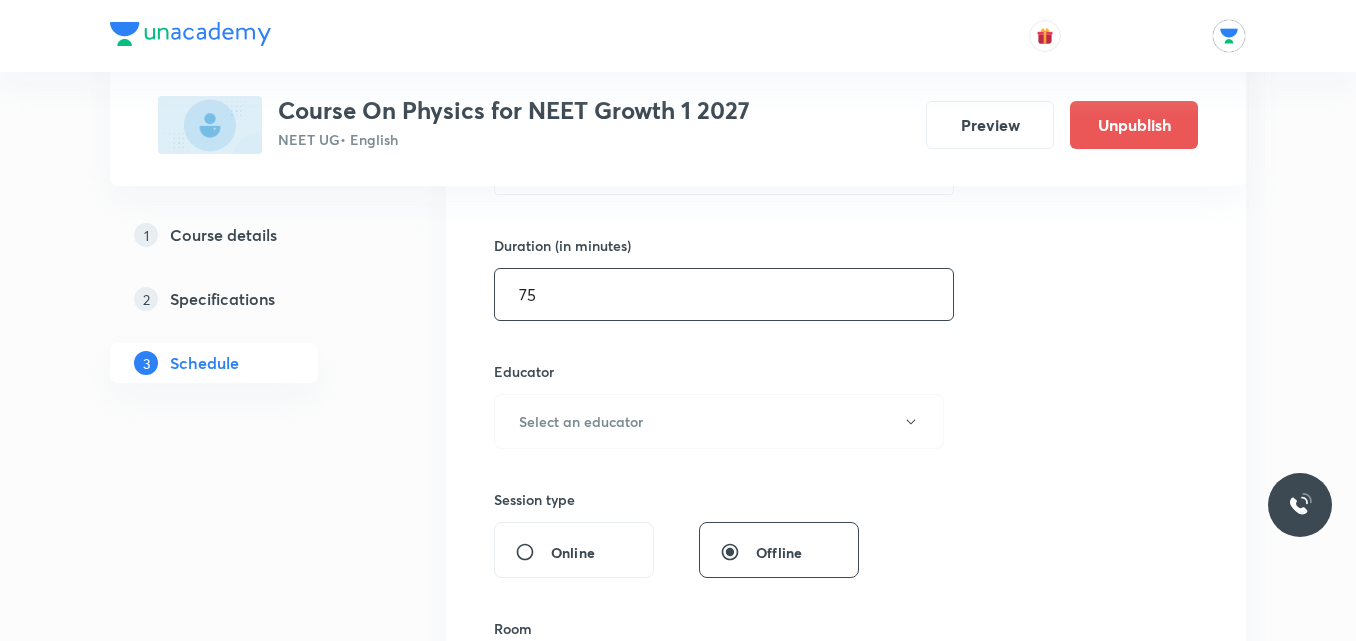 scroll, scrollTop: 632, scrollLeft: 0, axis: vertical 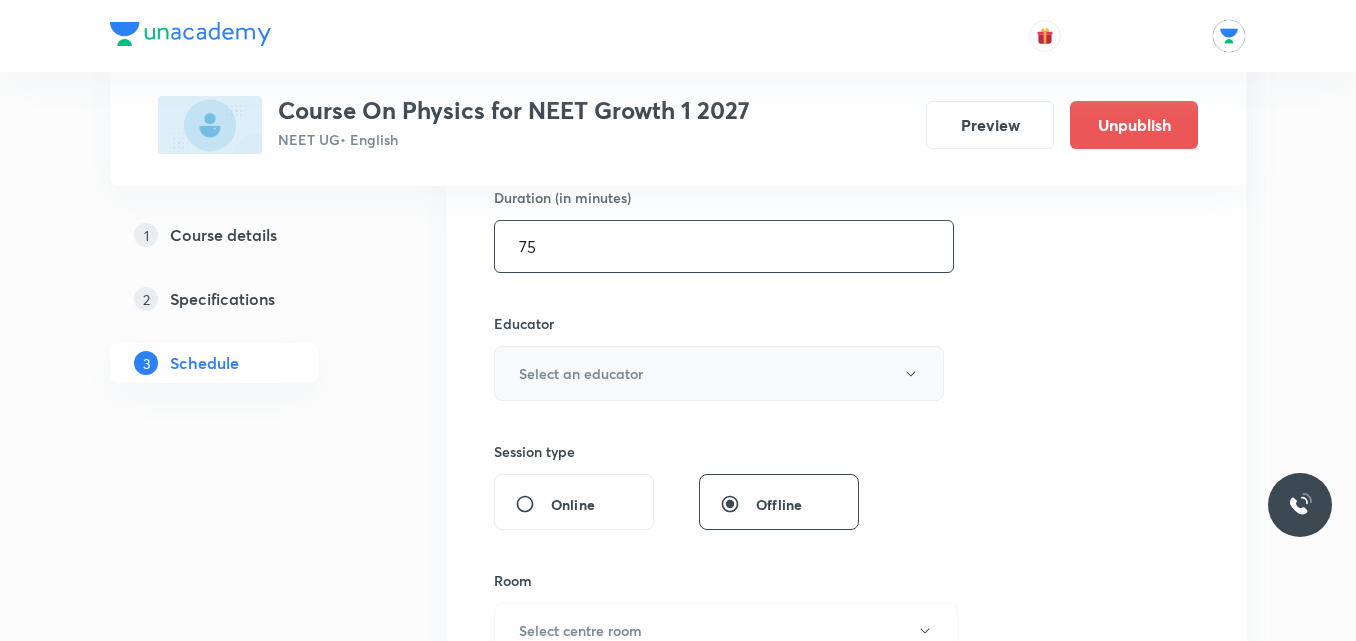 type on "75" 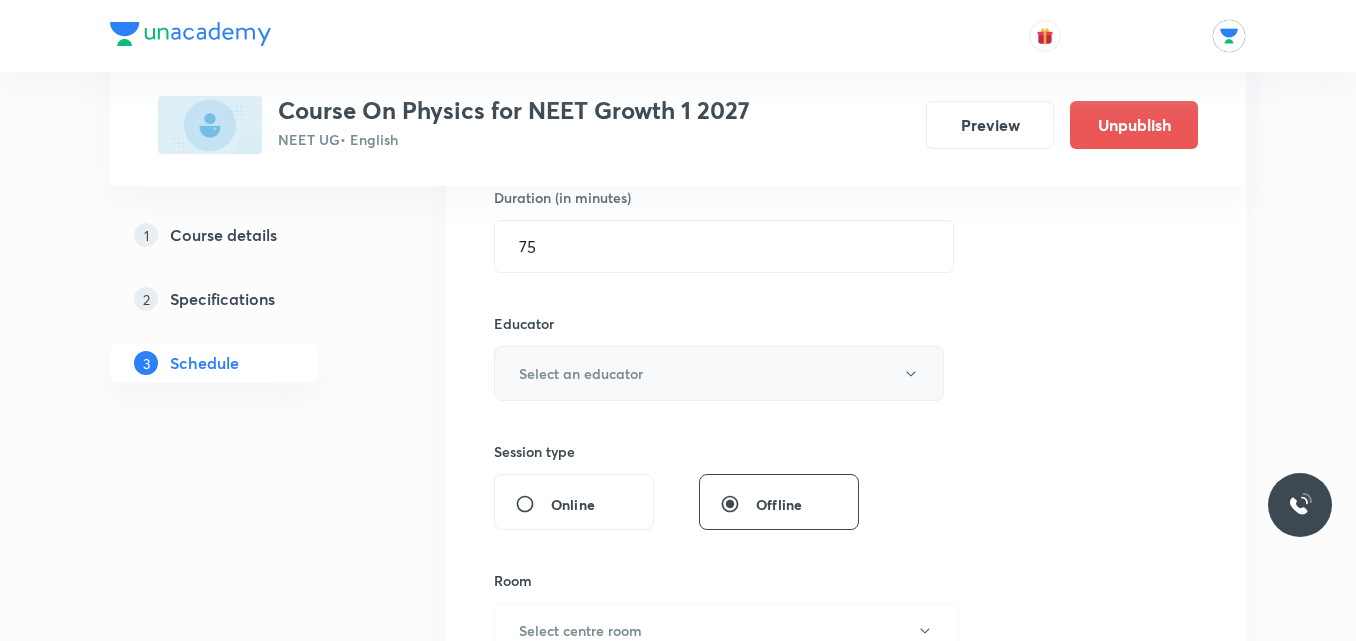 click on "Select an educator" at bounding box center [719, 373] 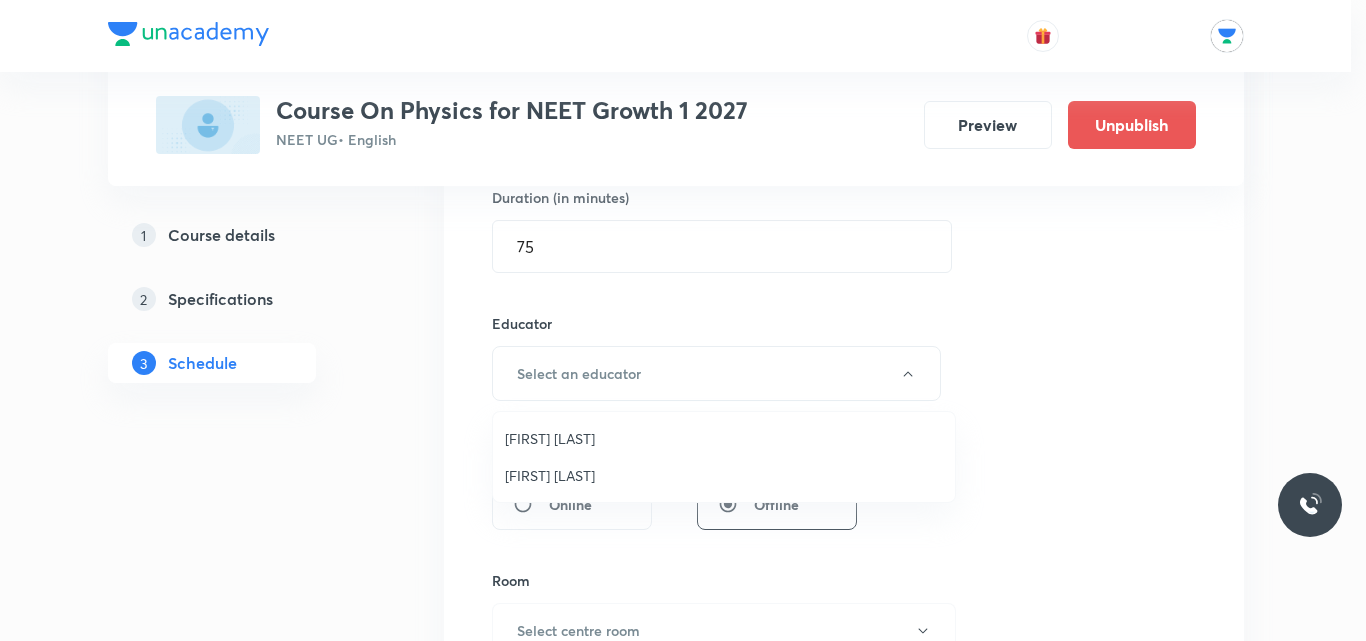 click on "Rajan Naman" at bounding box center [724, 475] 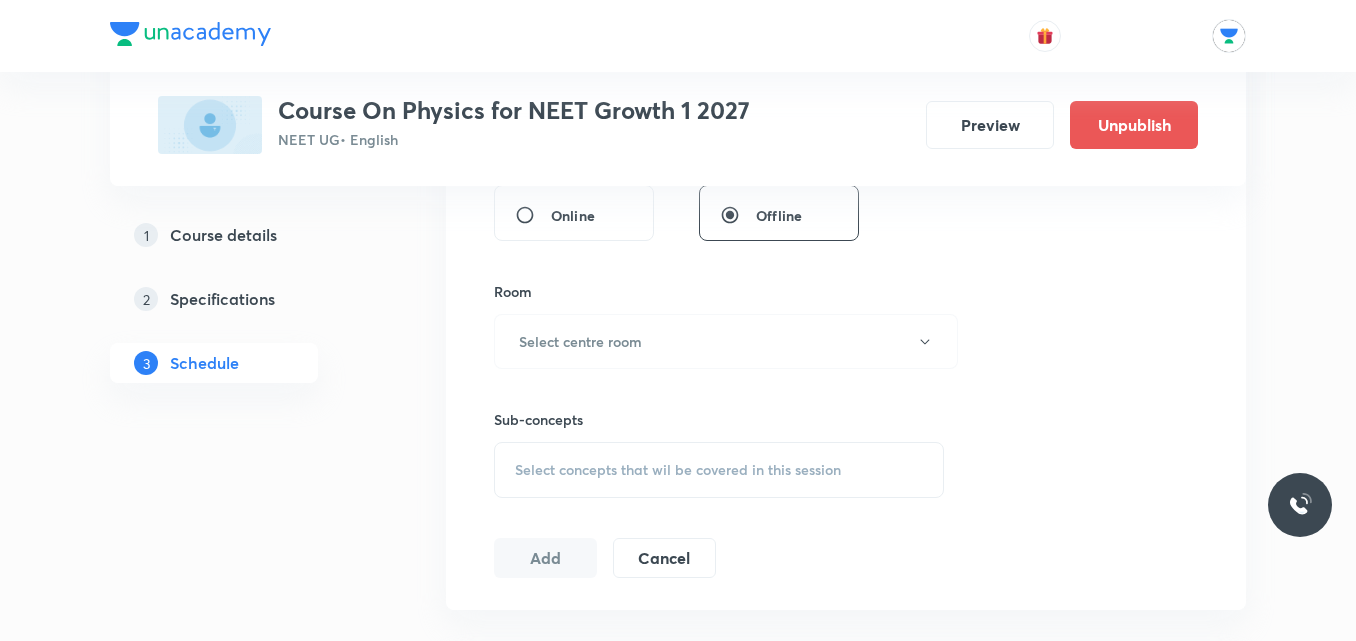scroll, scrollTop: 939, scrollLeft: 0, axis: vertical 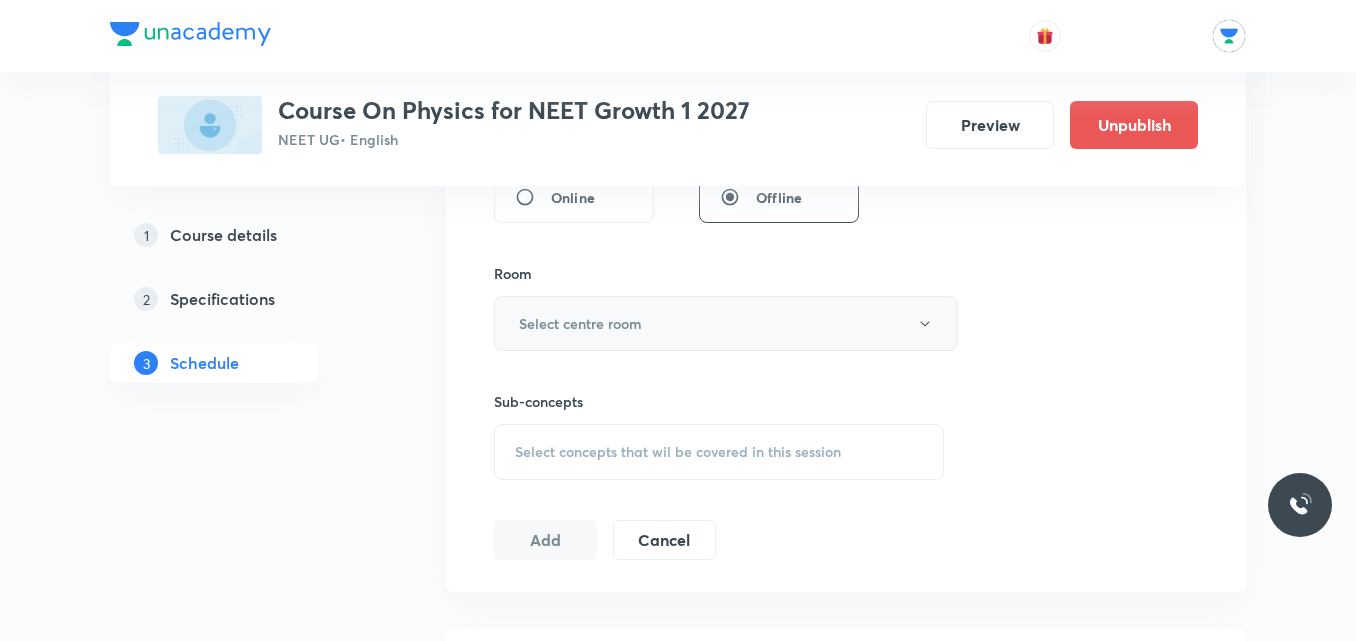 click 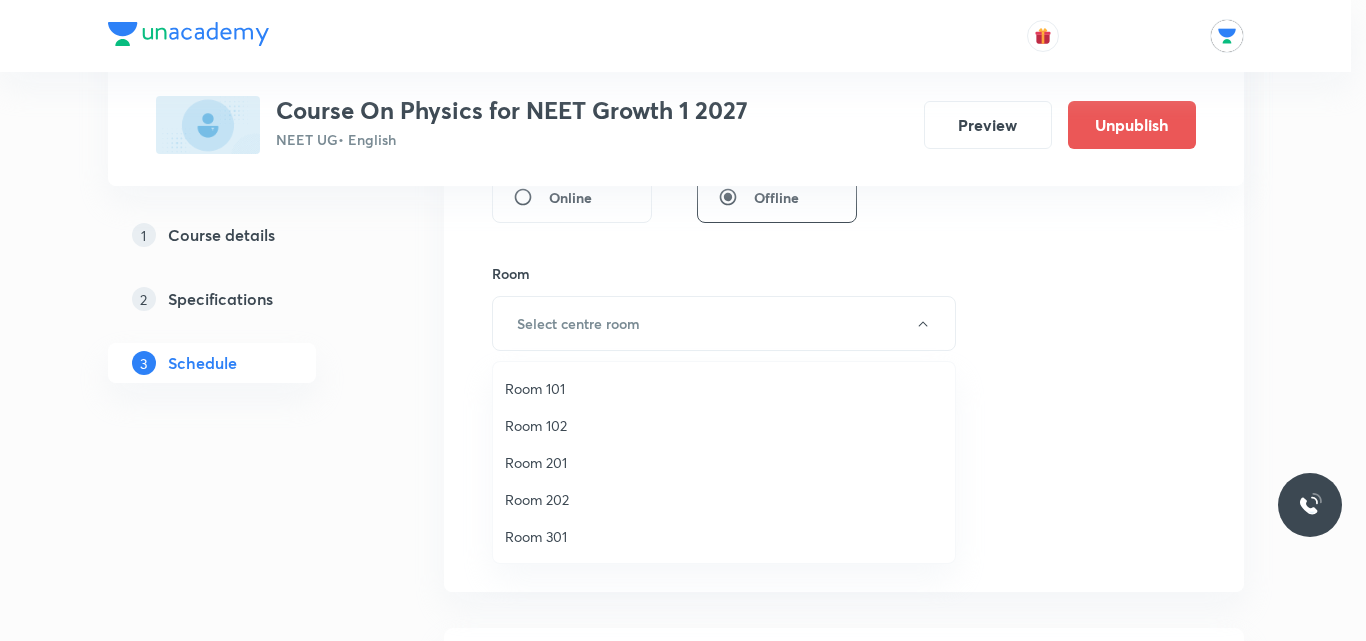 click on "Room 202" at bounding box center (724, 499) 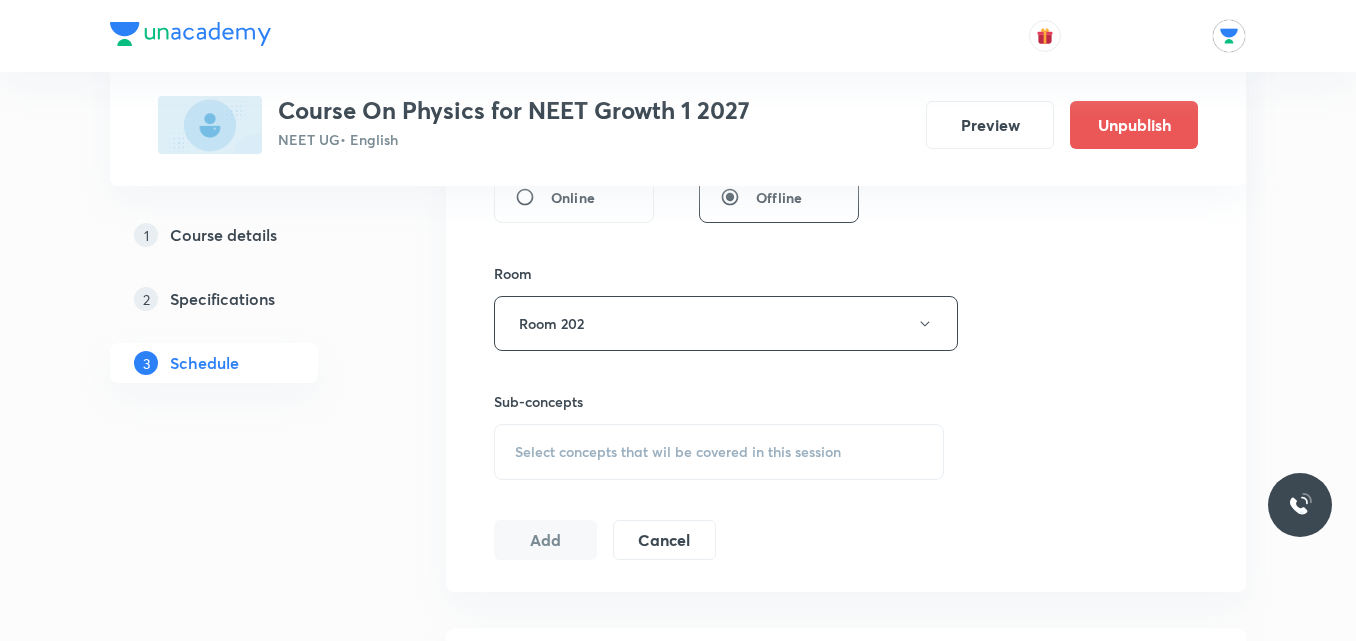 scroll, scrollTop: 1107, scrollLeft: 0, axis: vertical 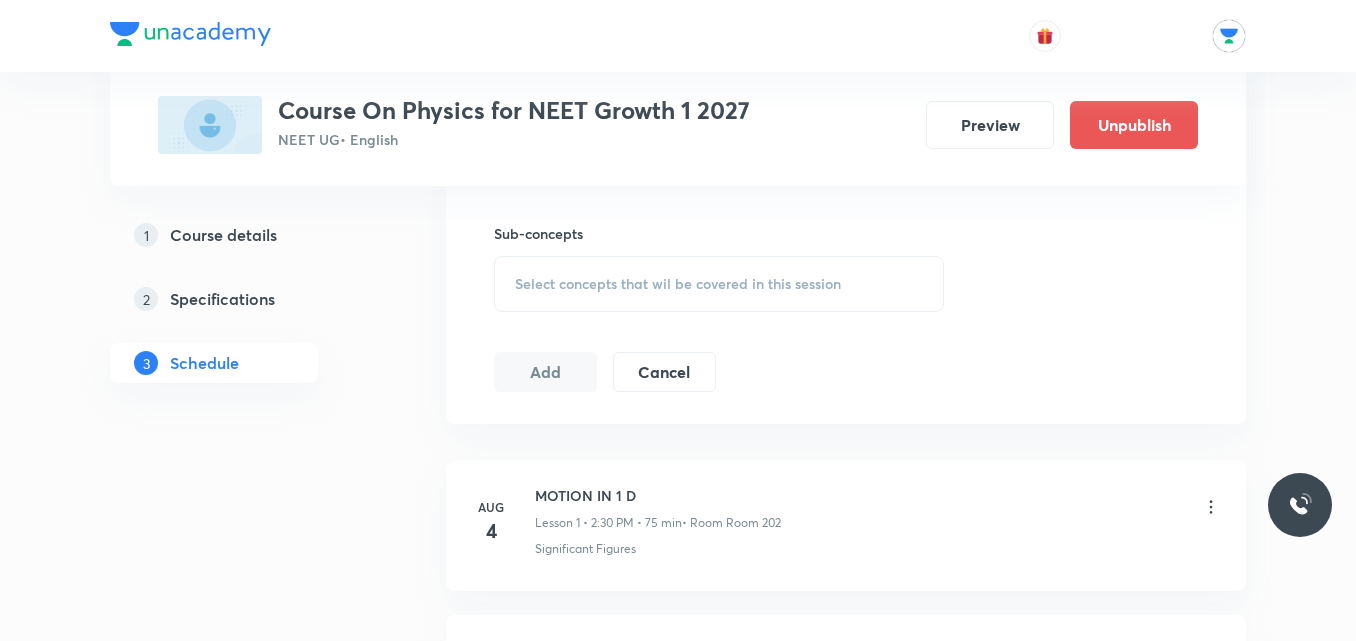 click on "Select concepts that wil be covered in this session" at bounding box center [719, 284] 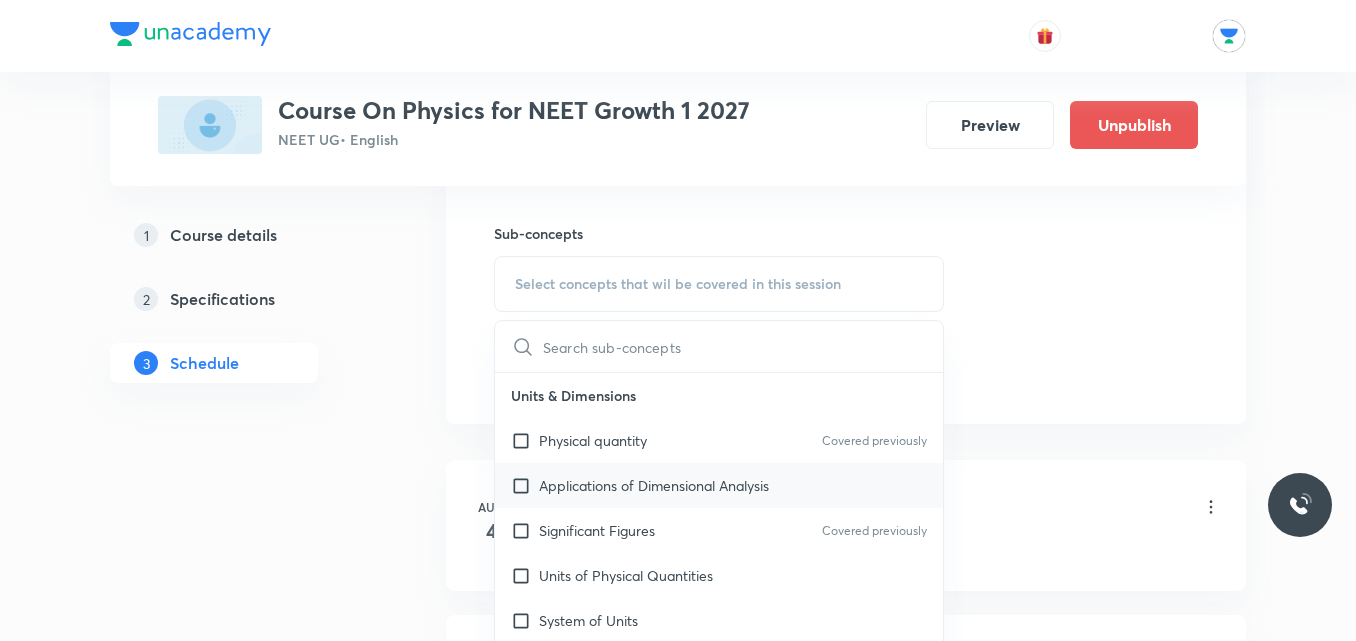 click on "Applications of Dimensional Analysis" at bounding box center (654, 485) 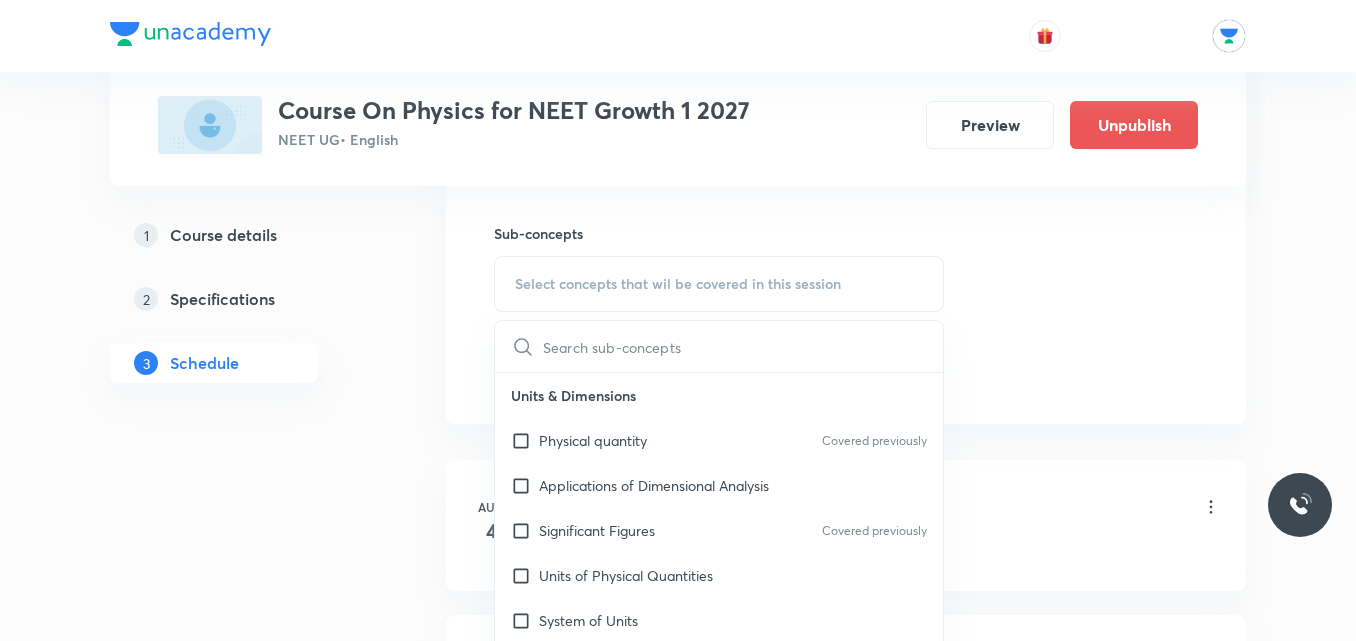 checkbox on "true" 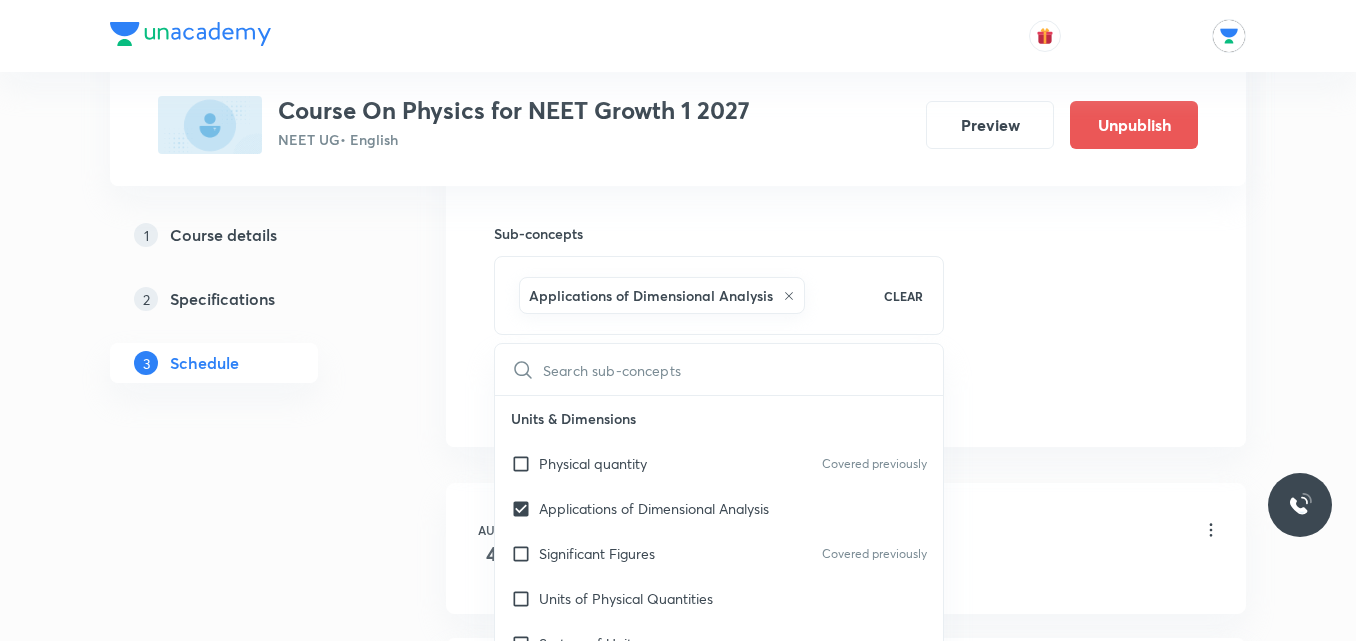 click on "1 Course details 2 Specifications 3 Schedule" at bounding box center (246, 153) 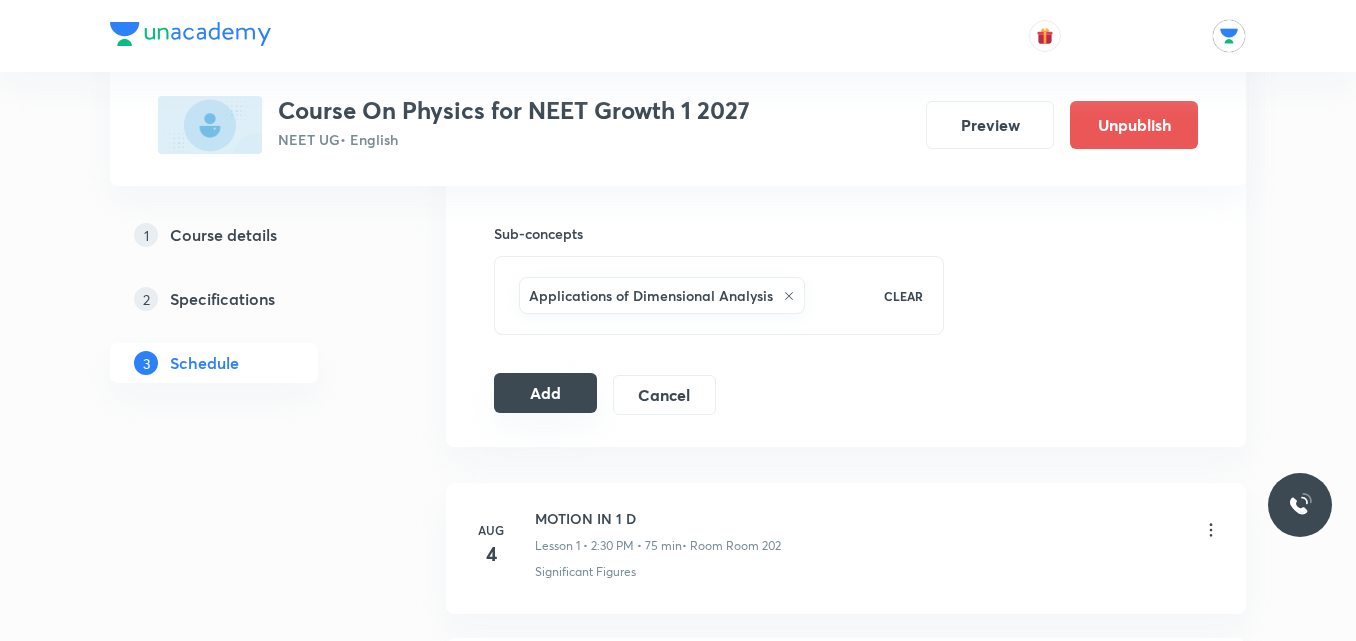click on "Add" at bounding box center [545, 393] 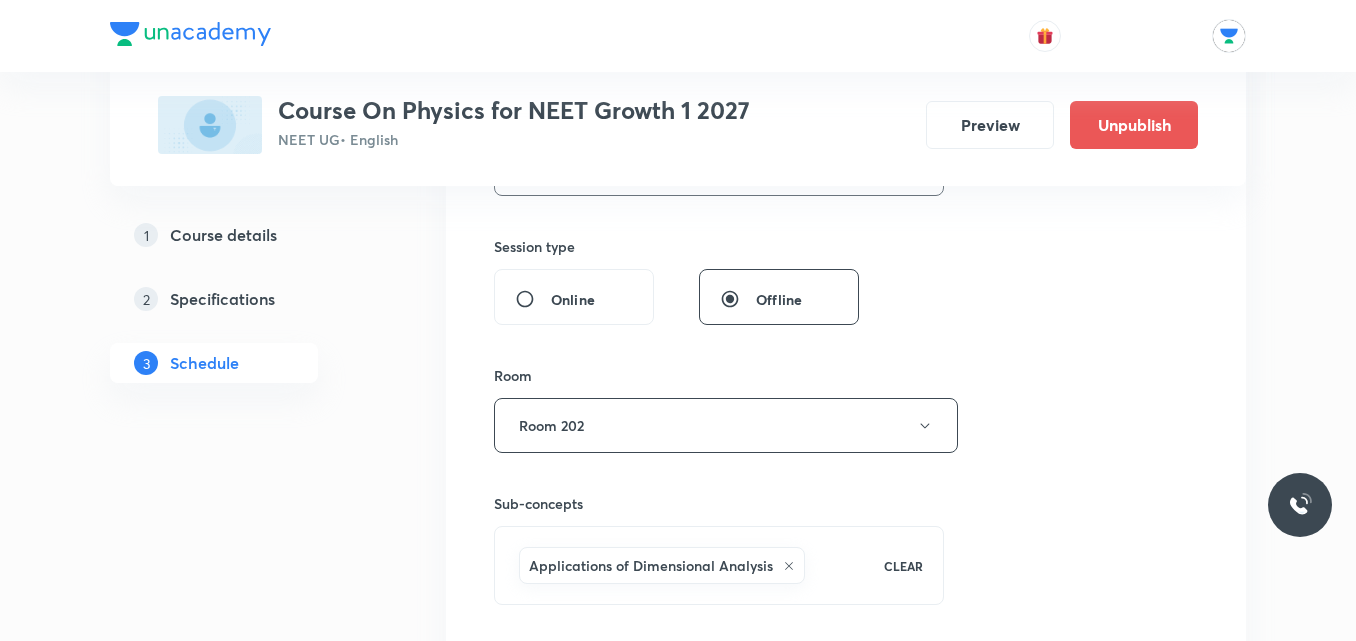 scroll, scrollTop: 0, scrollLeft: 0, axis: both 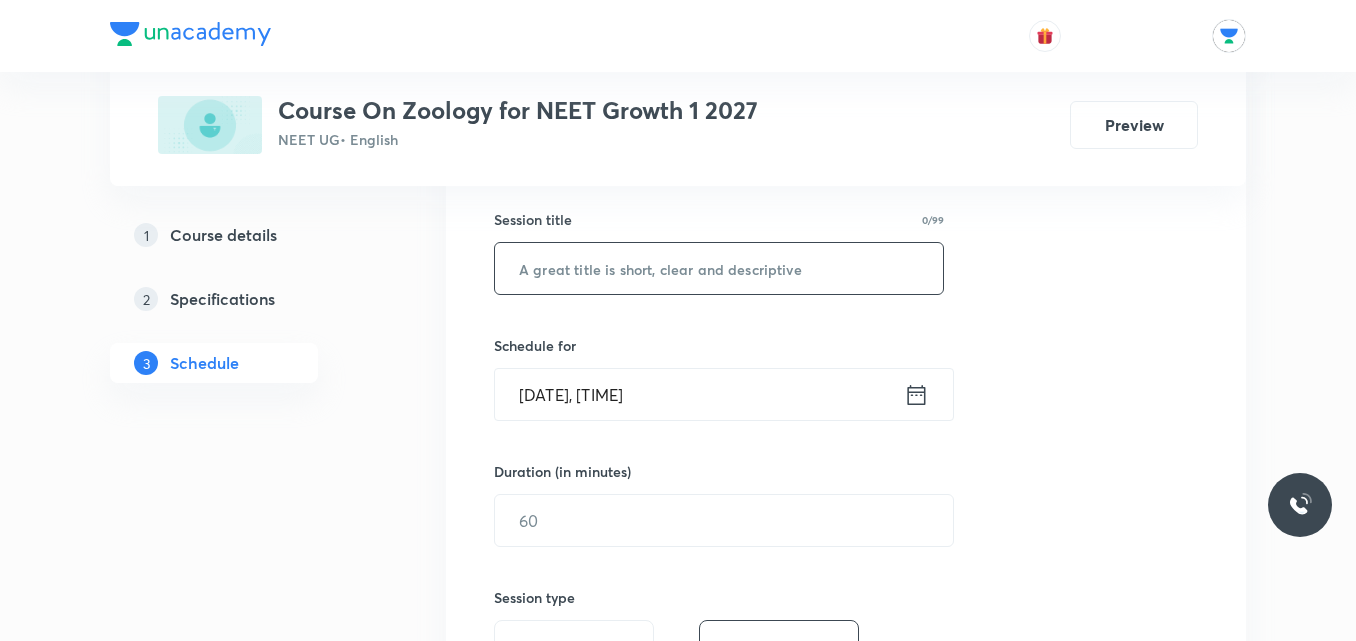 click at bounding box center [719, 268] 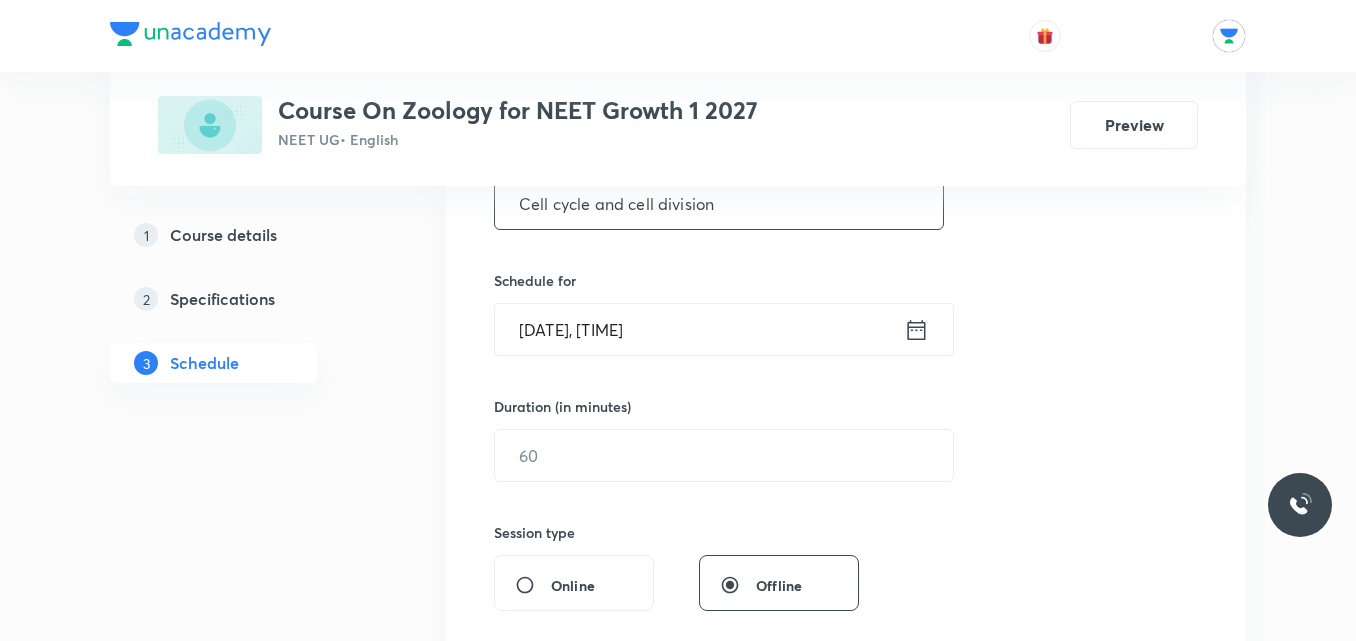 scroll, scrollTop: 438, scrollLeft: 0, axis: vertical 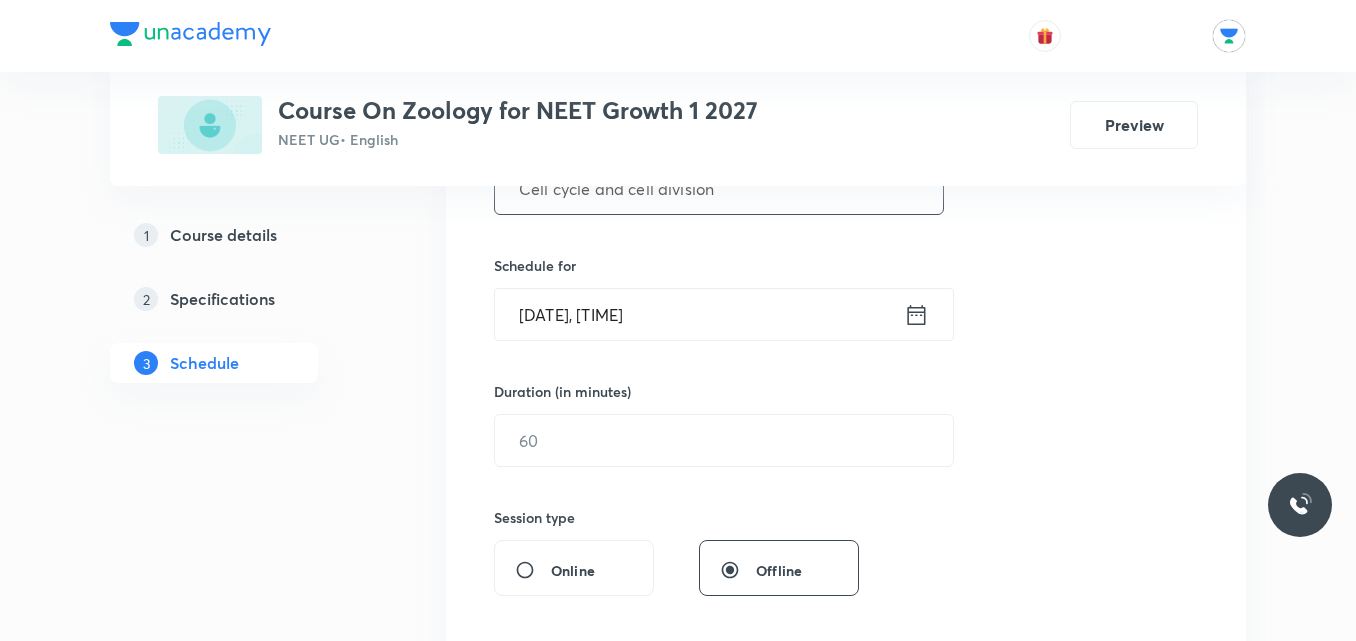 type on "Cell cycle and cell division" 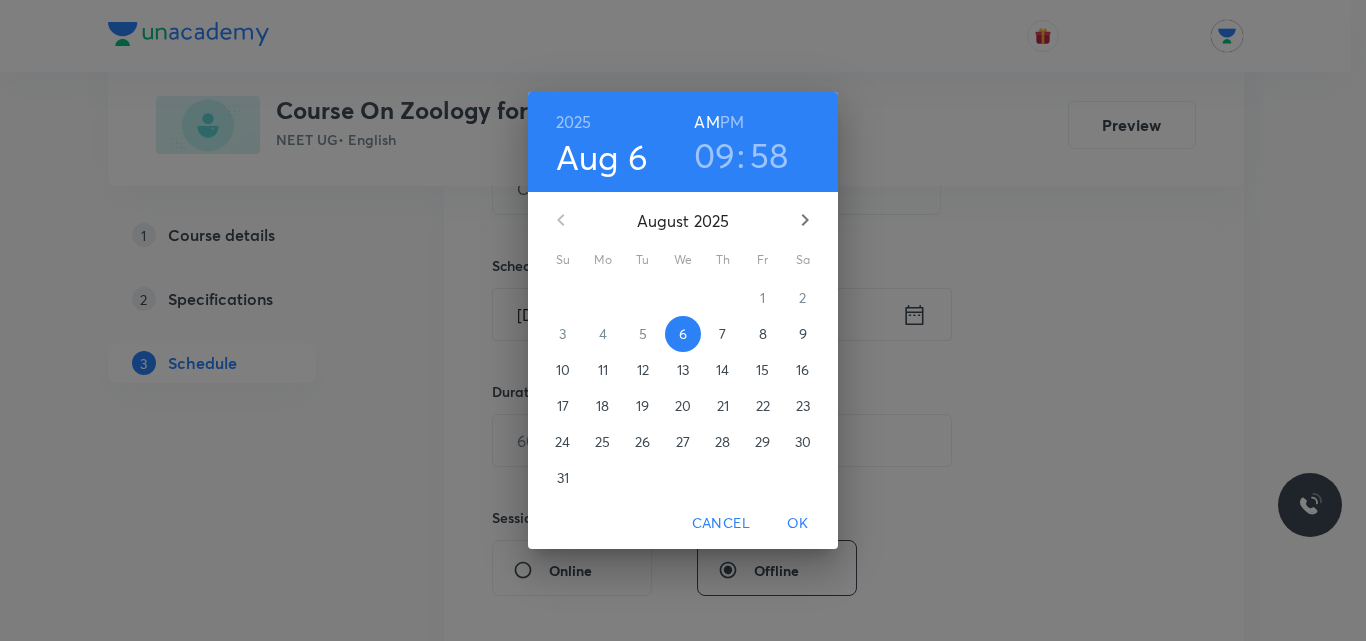 click on "09" at bounding box center [715, 155] 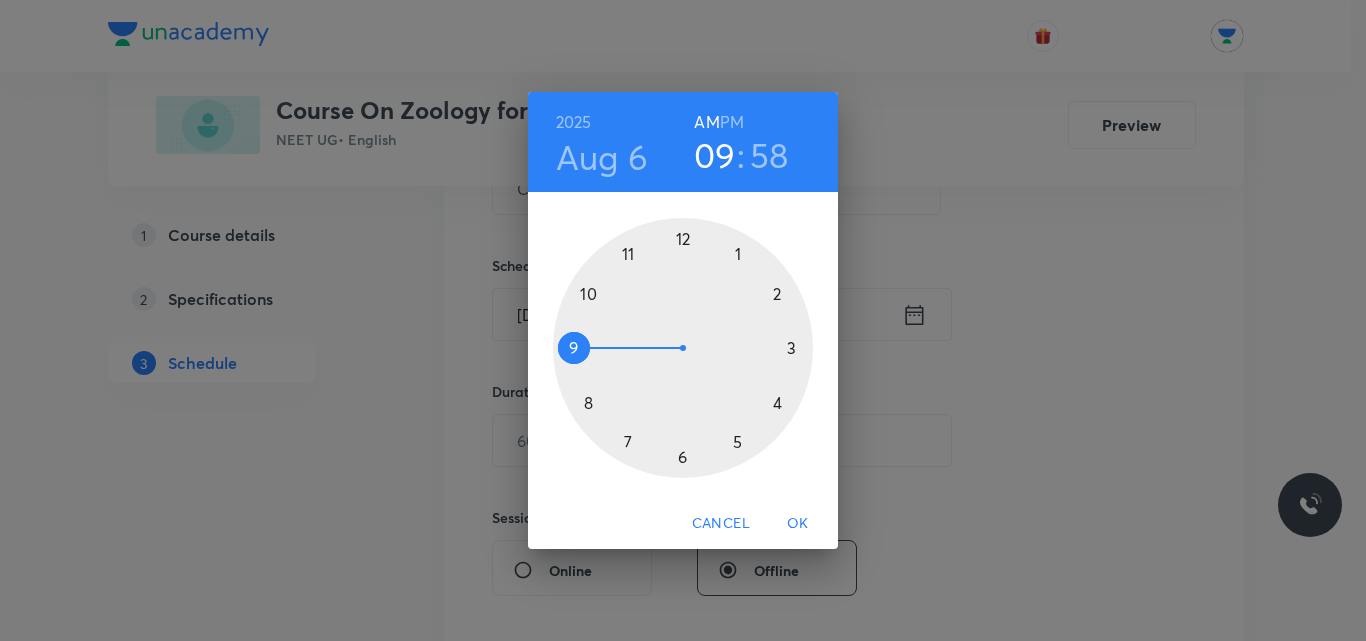 click at bounding box center (683, 348) 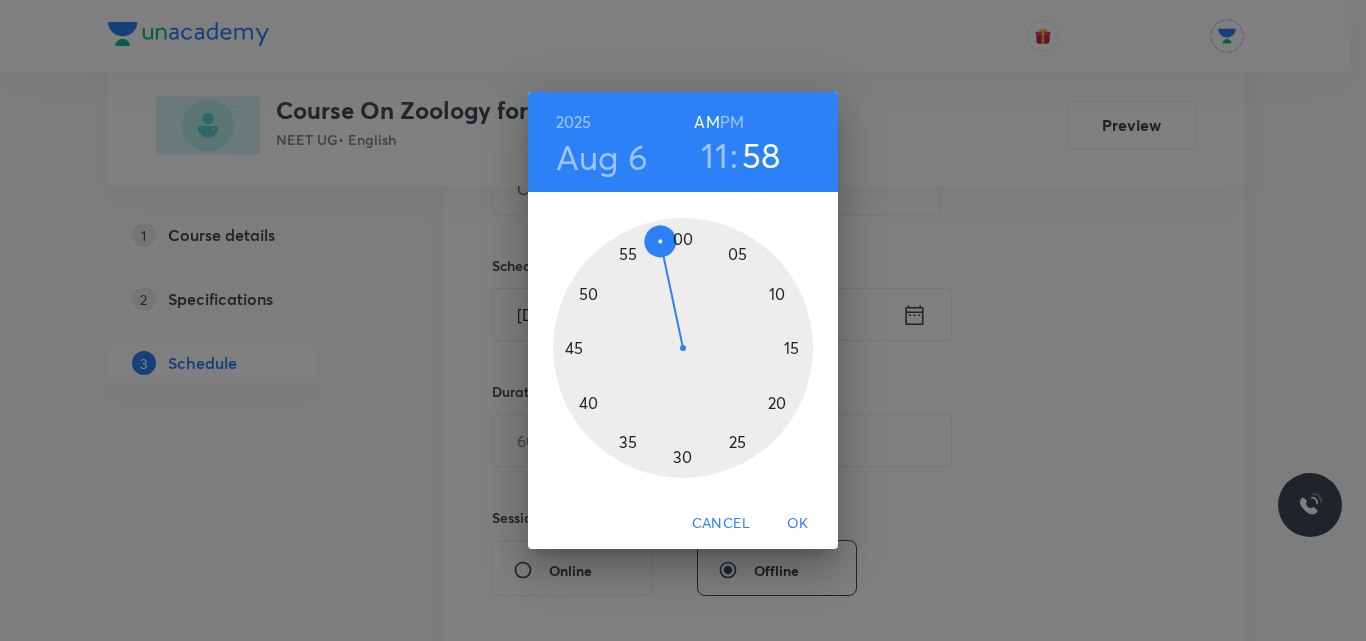 click at bounding box center (683, 348) 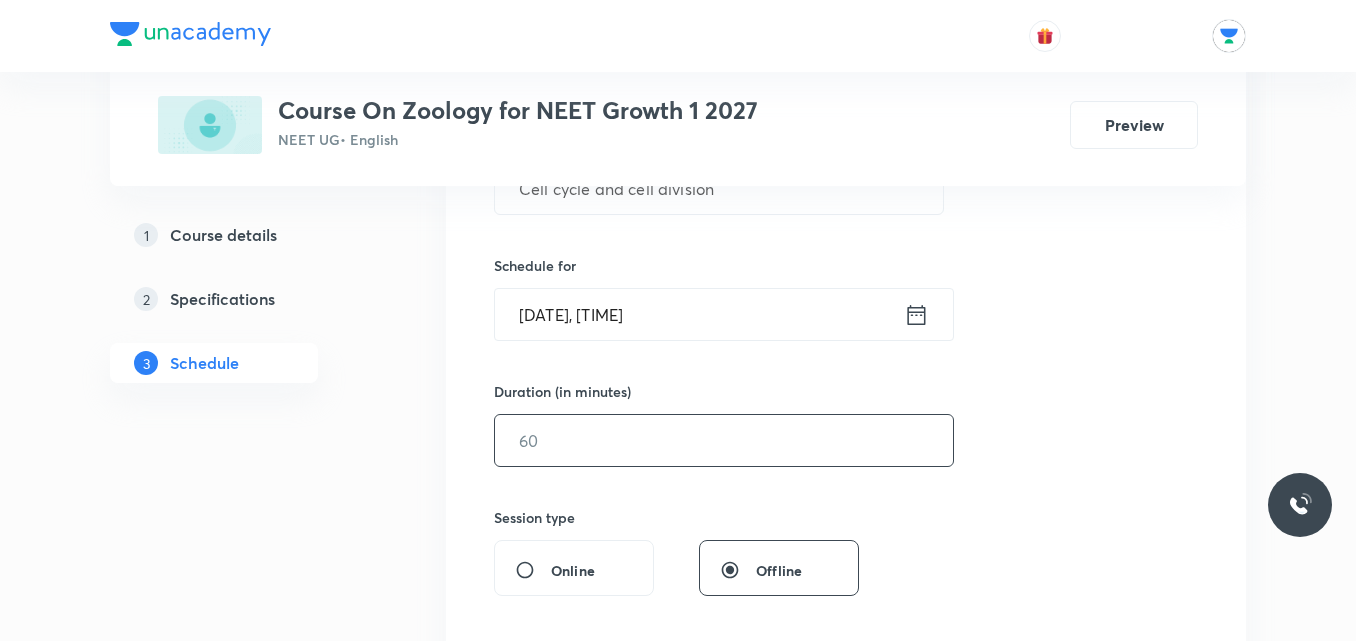 click at bounding box center [724, 440] 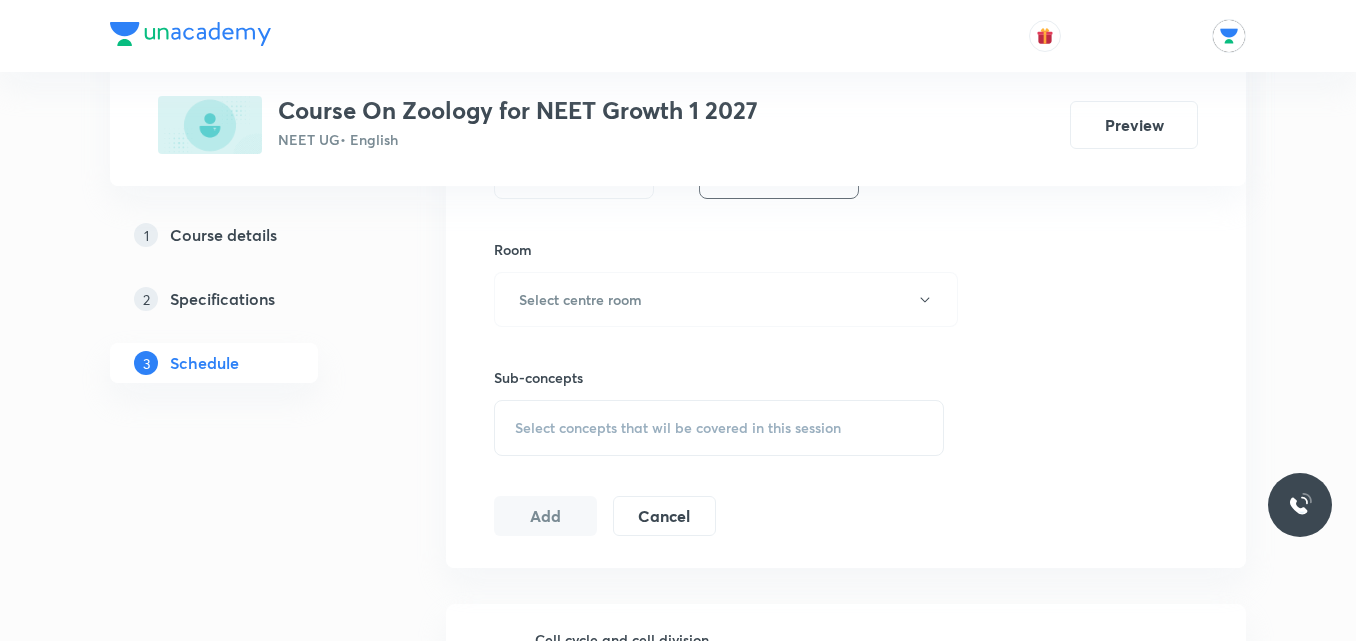 scroll, scrollTop: 836, scrollLeft: 0, axis: vertical 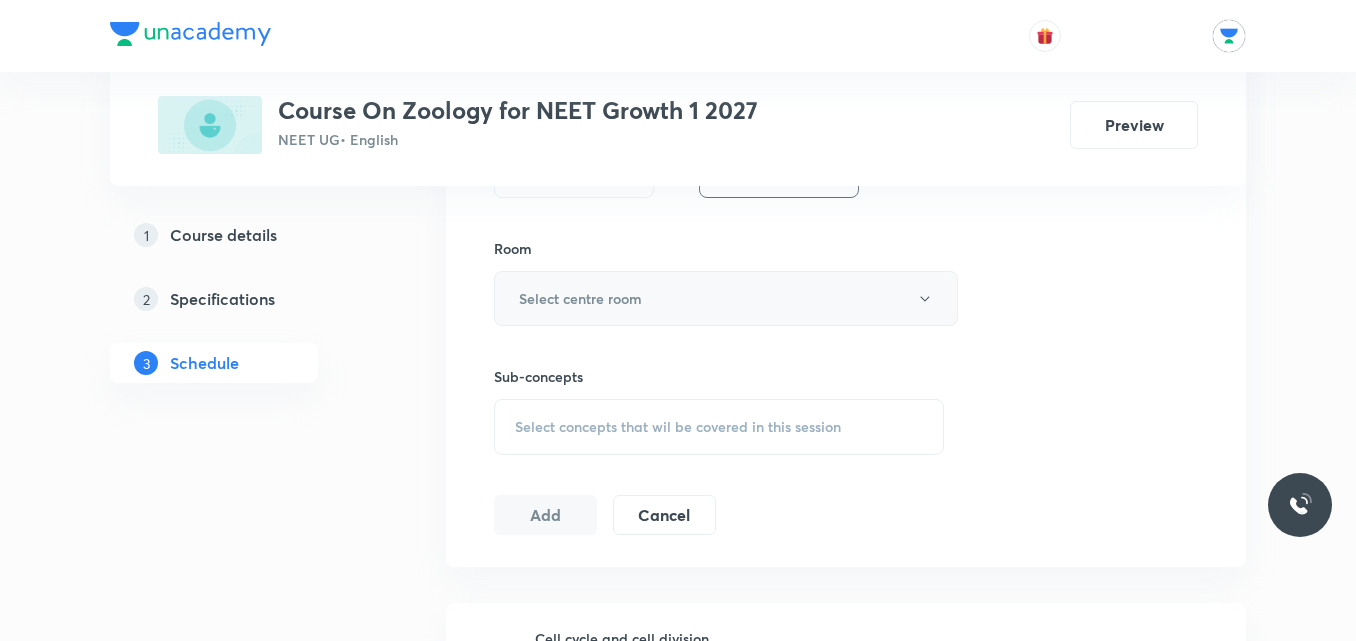 type on "60" 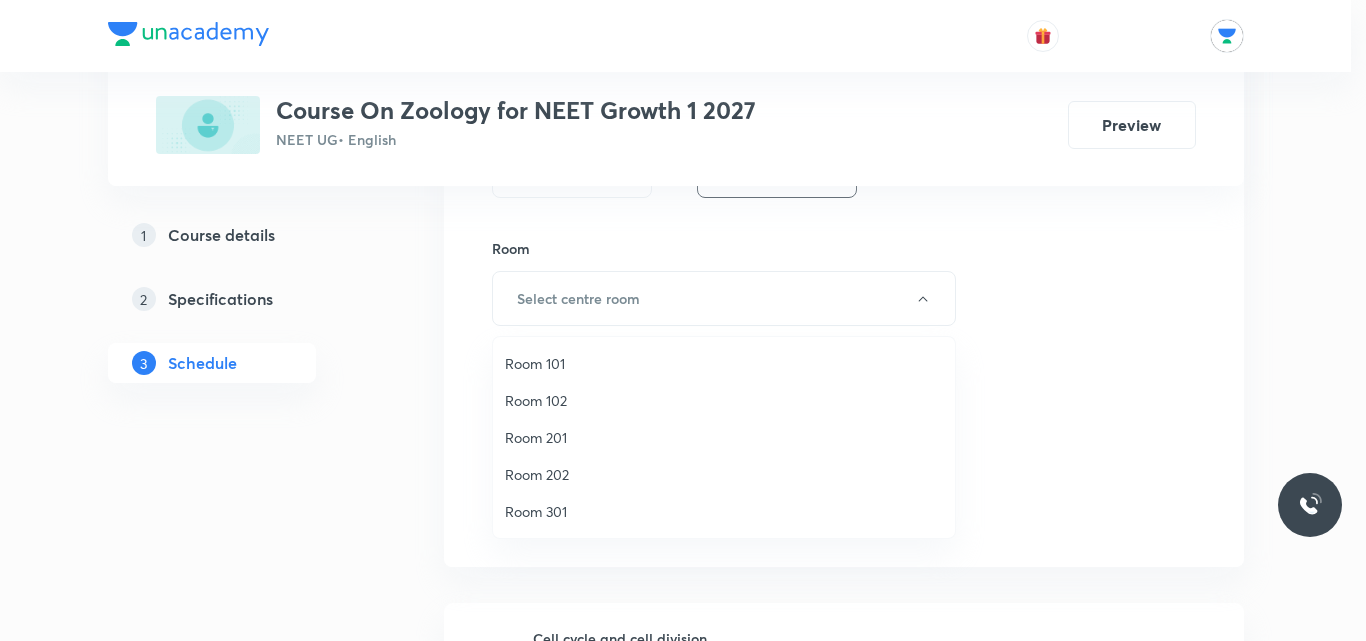 click on "Room 202" at bounding box center (724, 474) 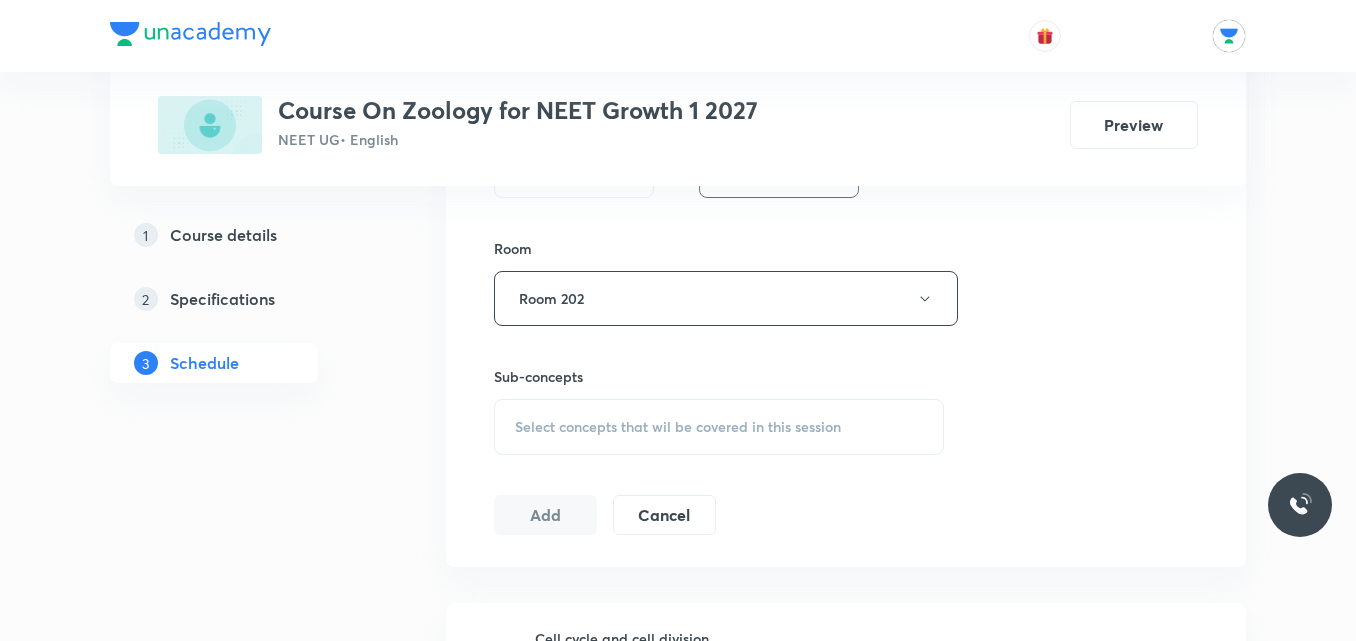 click on "Select concepts that wil be covered in this session" at bounding box center (719, 427) 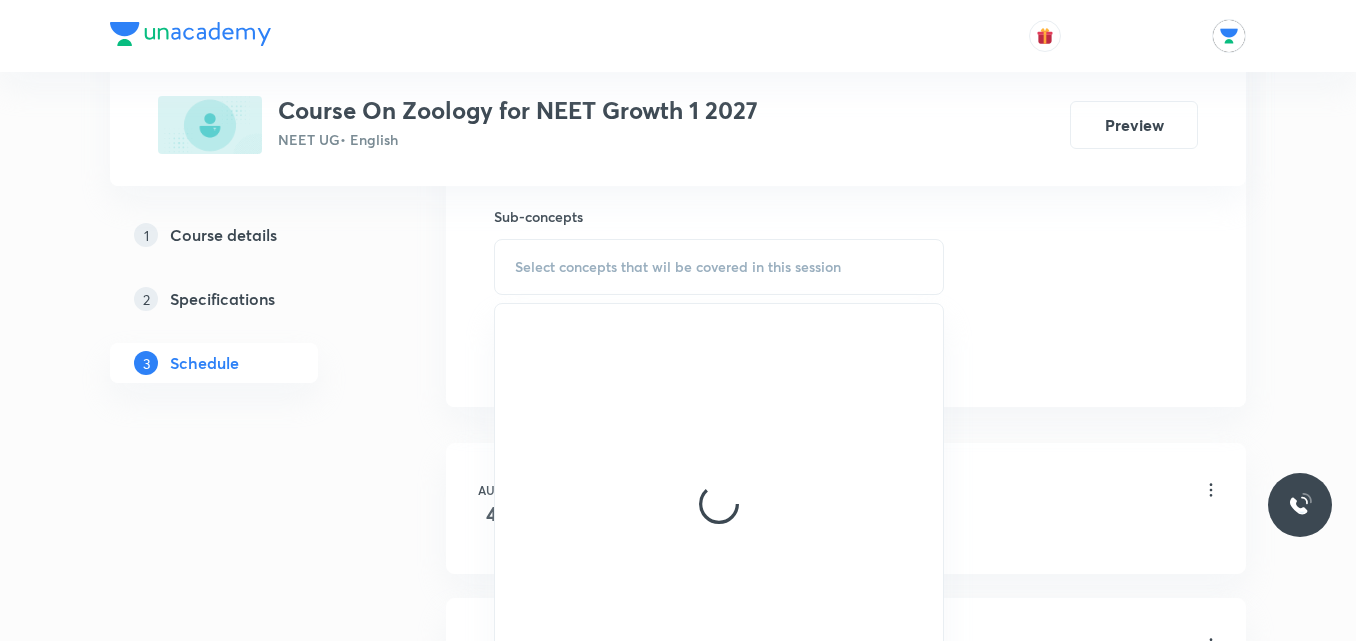 scroll, scrollTop: 1033, scrollLeft: 0, axis: vertical 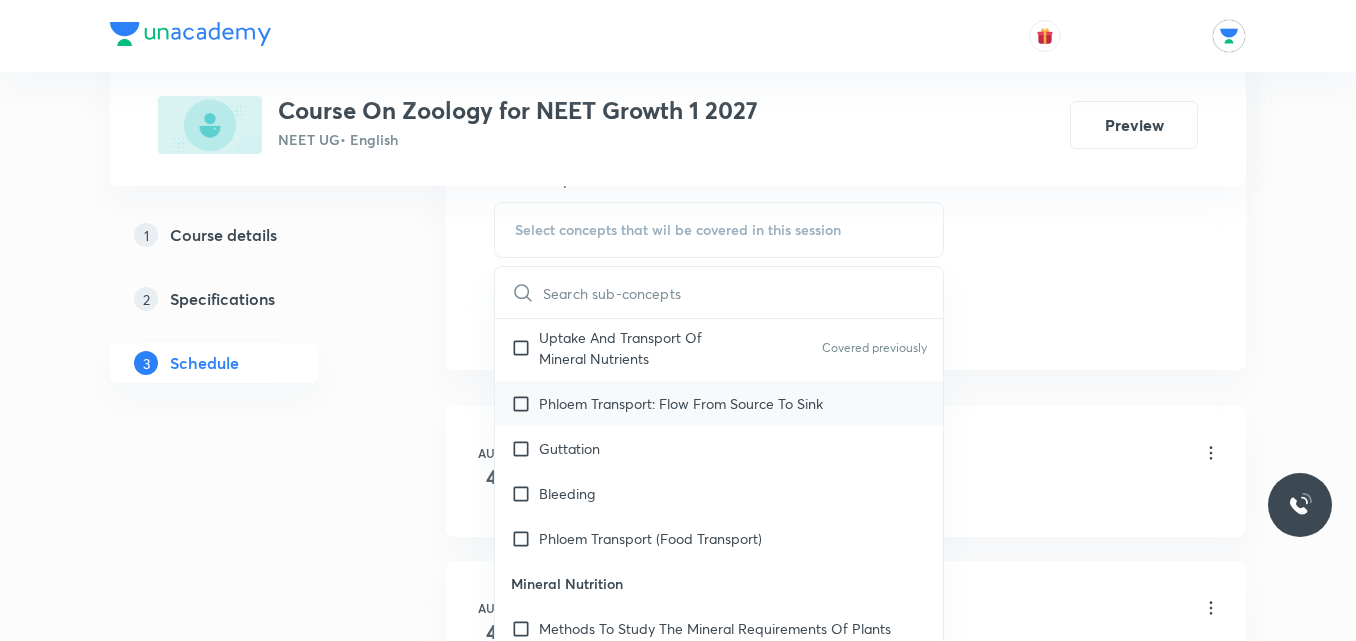 click on "Phloem Transport: Flow From Source To Sink" at bounding box center (681, 403) 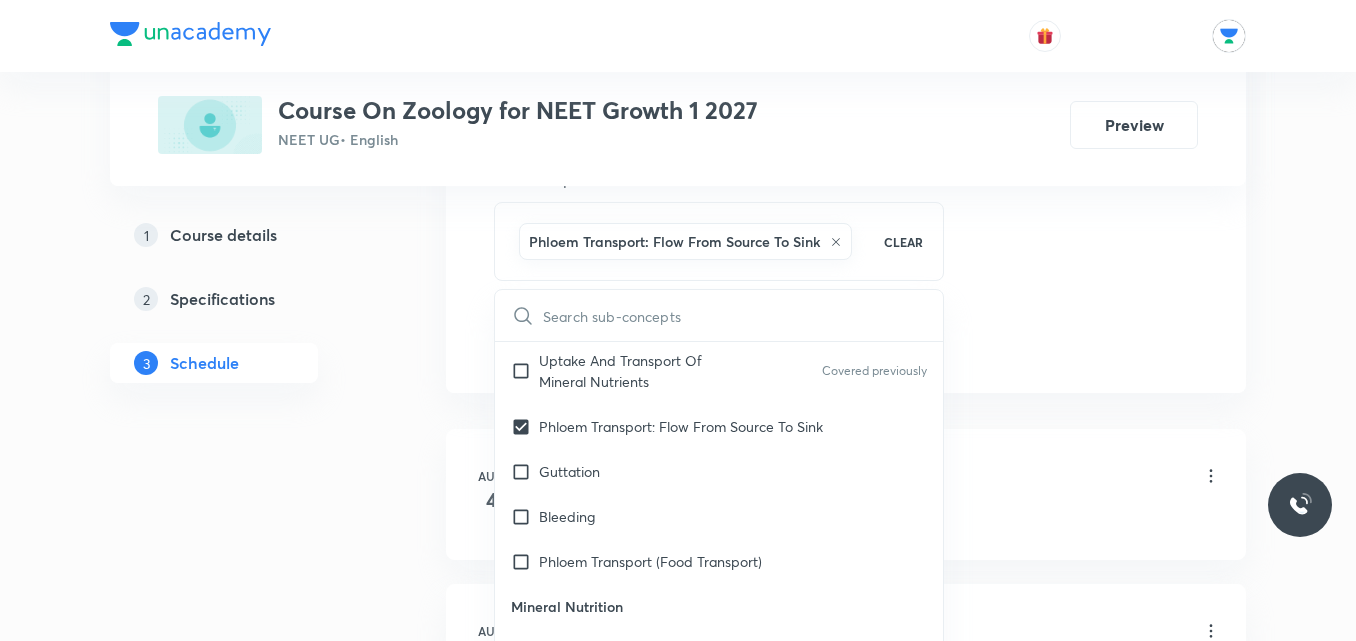 click on "Schedule 4  classes Session  5 Live class Session title 28/99 Cell cycle and cell division ​ Schedule for [DATE], [TIME] ​ Duration (in minutes) 60 ​   Session type Online Offline Room Room 202 Sub-concepts Phloem Transport: Flow From Source To Sink CLEAR ​ Transport in Plants Means Of Transport Covered previously Plant-Water Relations Covered previously Long Distance Transport Of Water Transpiration Covered previously Uptake And Transport Of Mineral Nutrients Covered previously Phloem Transport: Flow From Source To Sink Guttation Bleeding Phloem Transport (Food Transport) Mineral Nutrition Methods To Study The Mineral Requirements Of Plants Classification Of Mineral Nutrients Macroelements (Macronutrients) Microelements ( Micronutrients) Non-Essential Mineral Elements Essential Mineral Elements Mechanism Of Absorption Of Elements Translocation Of Solutes Soil As Reservoir Of Essential Elements Metabolism Of Nitrogen Mineral Toxicity Hydroponics( Goerick) Nitrogen Assimilation Photosynthesis ER" at bounding box center (846, 241) 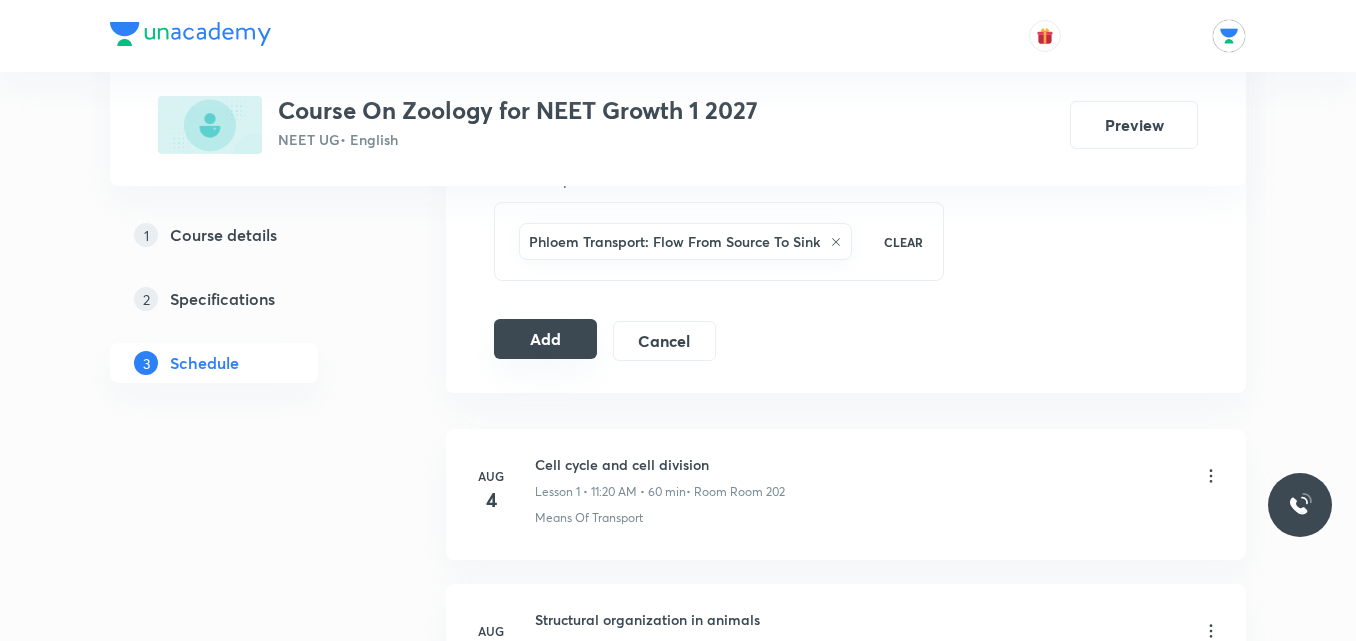 click on "Add" at bounding box center [545, 339] 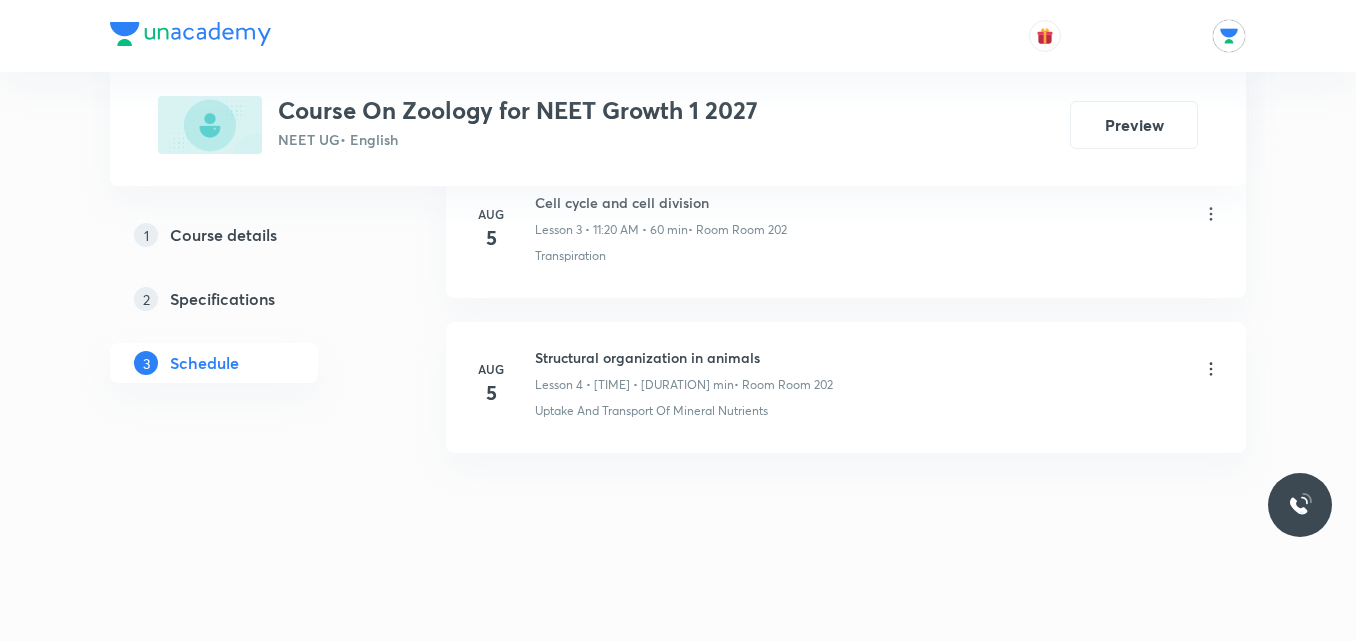 scroll, scrollTop: 663, scrollLeft: 0, axis: vertical 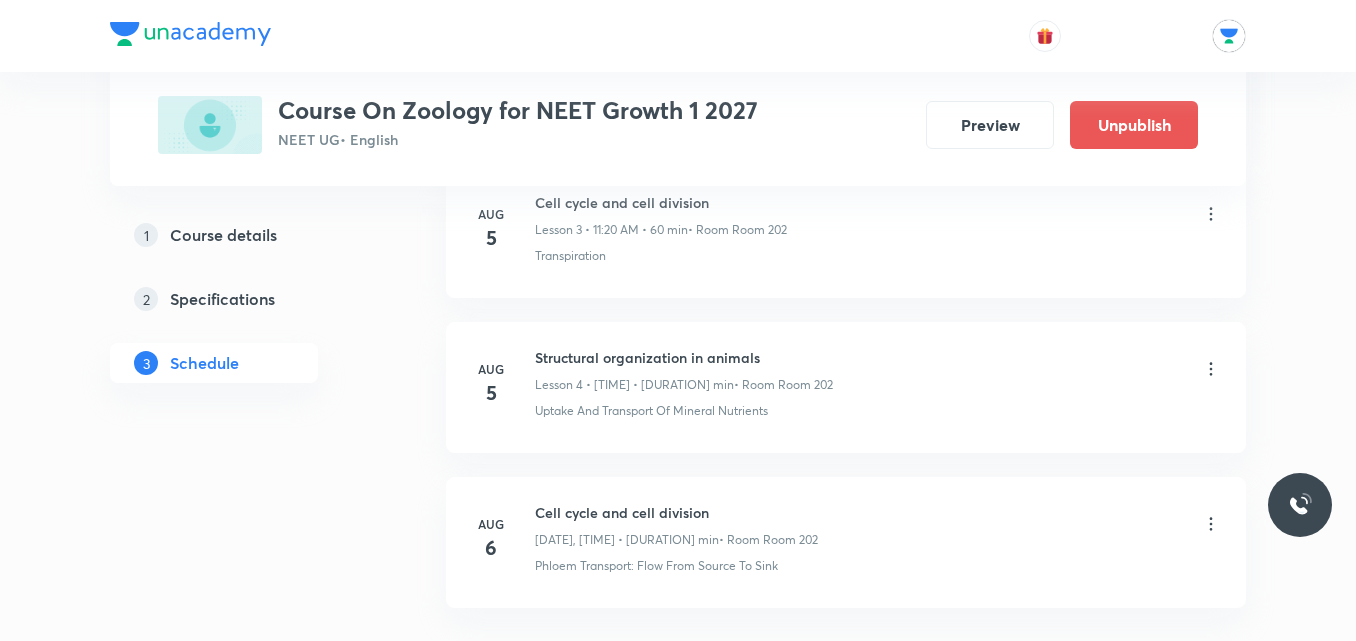 click on "Structural organization in animals" at bounding box center [684, 357] 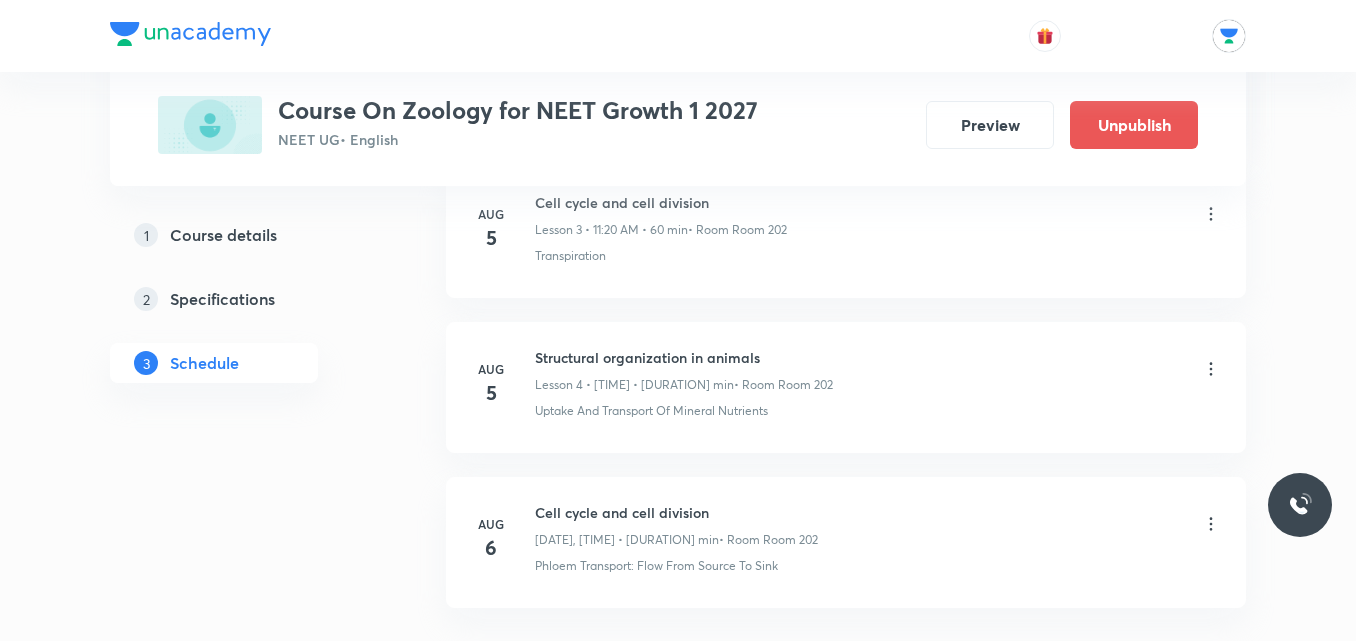 click on "Structural organization in animals" at bounding box center (684, 357) 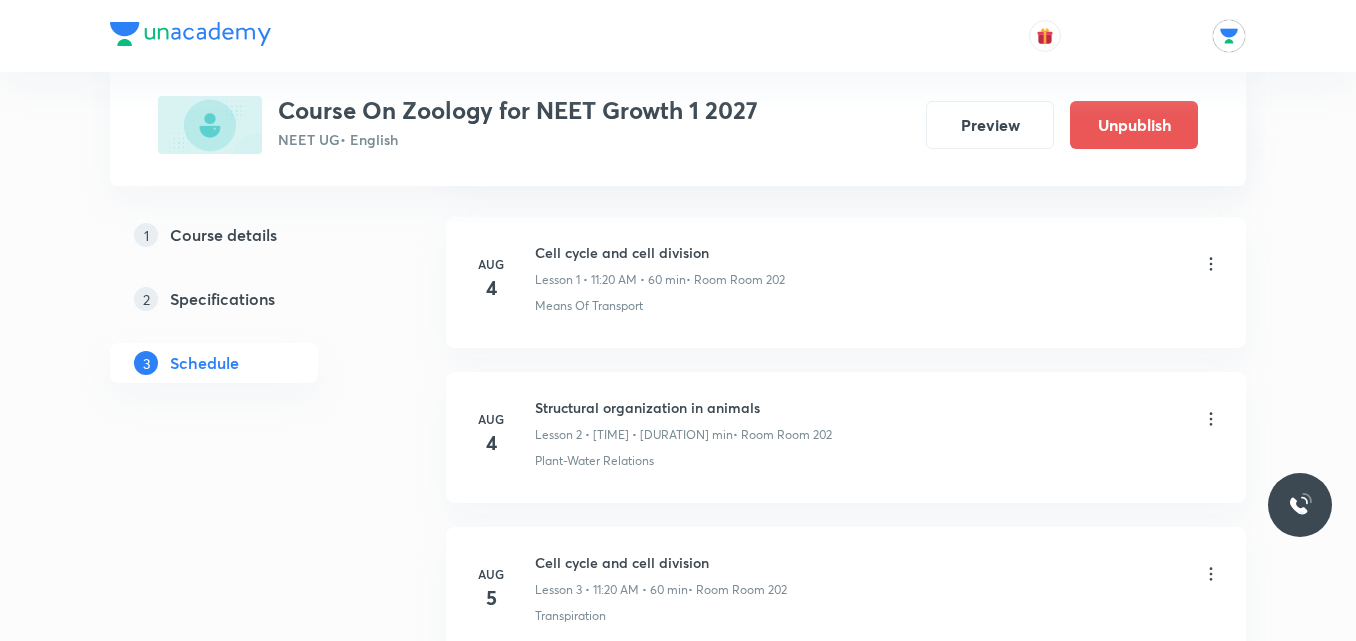 scroll, scrollTop: 368, scrollLeft: 0, axis: vertical 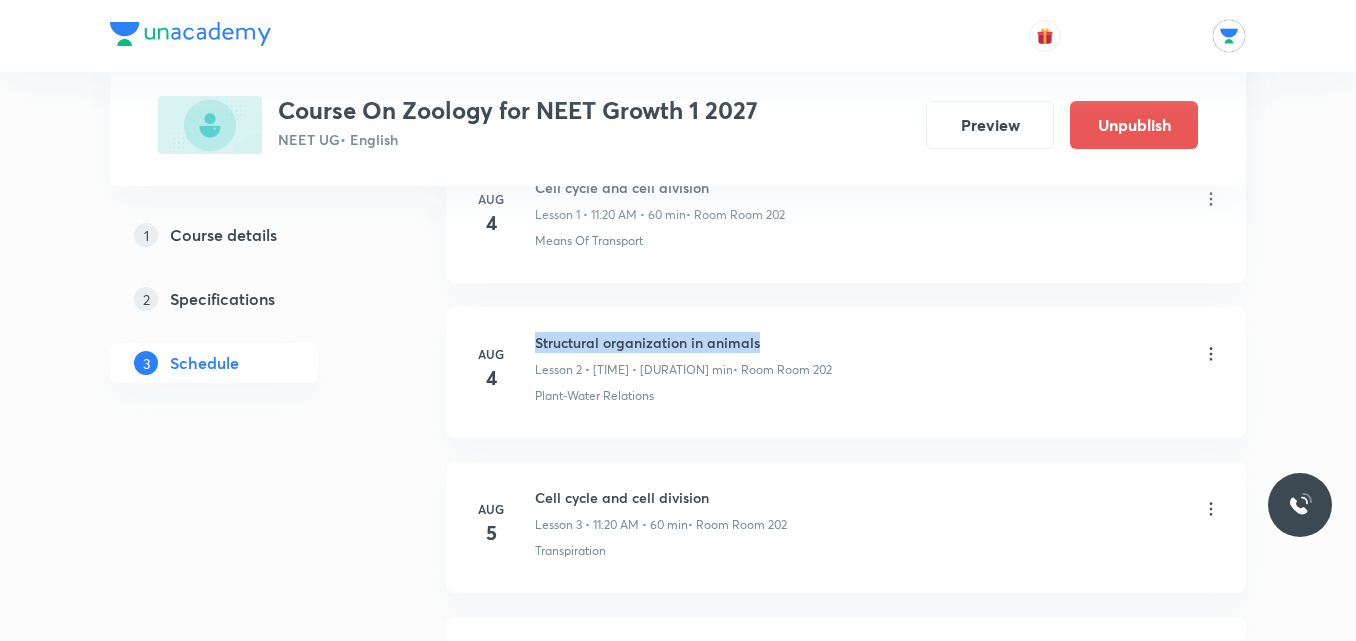 drag, startPoint x: 535, startPoint y: 341, endPoint x: 782, endPoint y: 340, distance: 247.00203 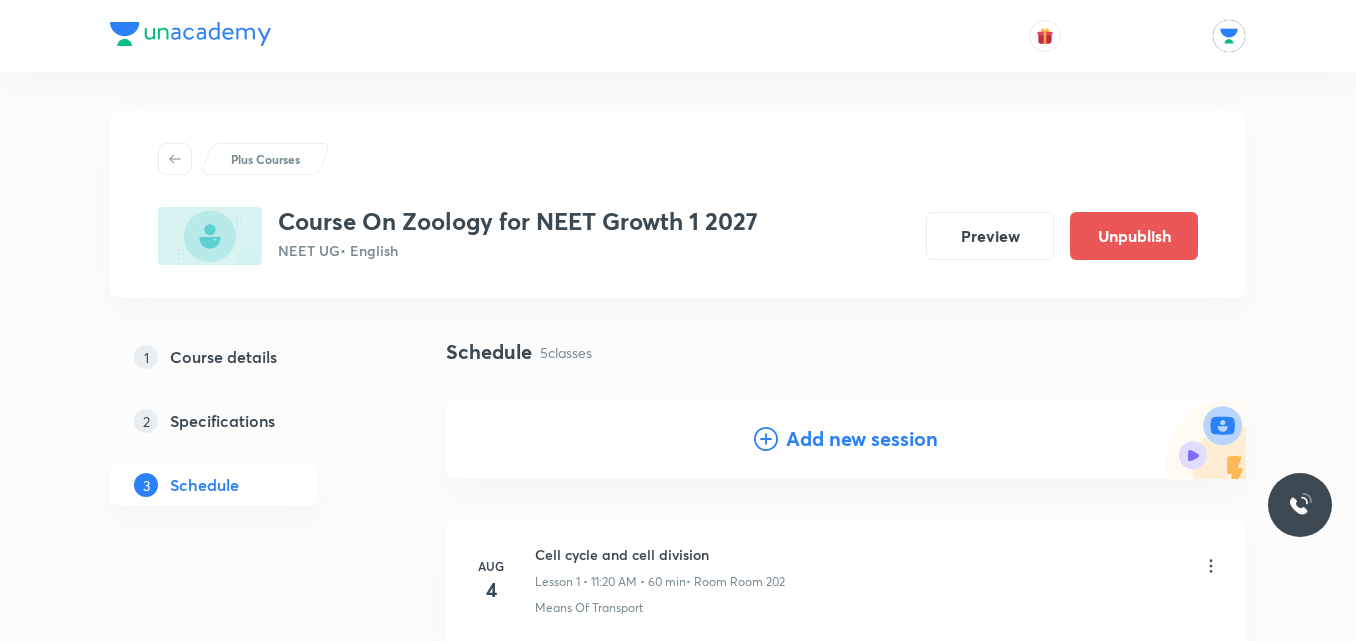 scroll, scrollTop: 0, scrollLeft: 0, axis: both 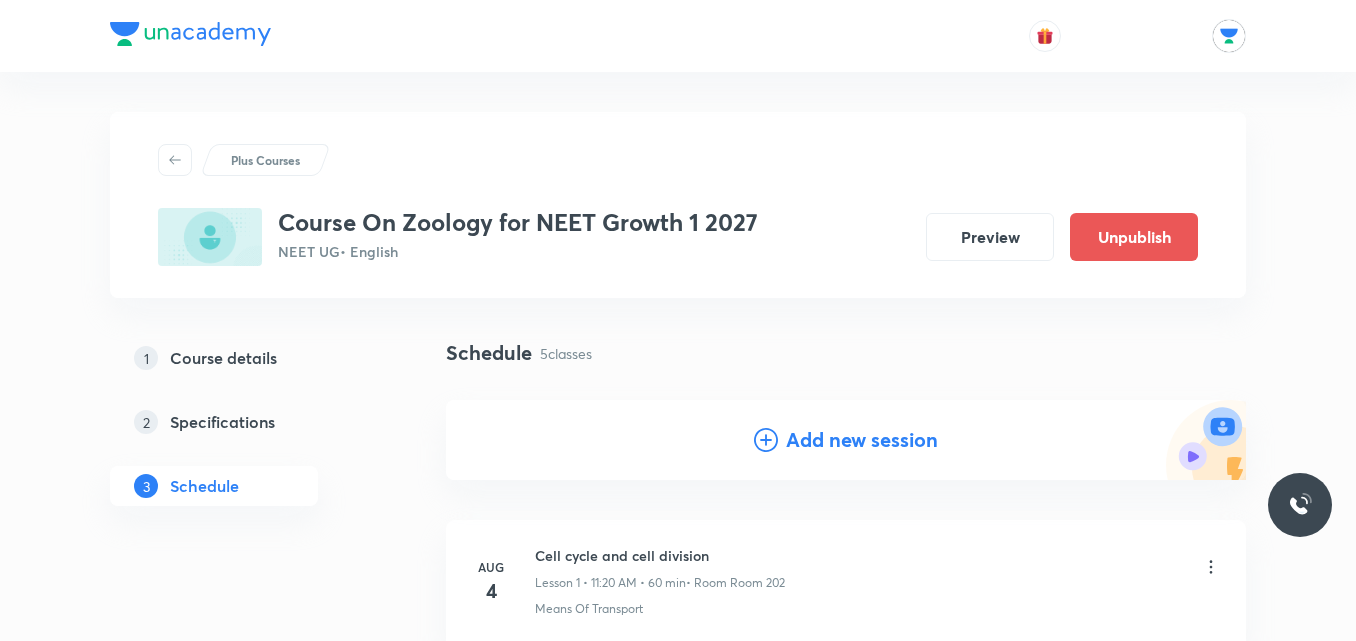click on "Add new session" at bounding box center (862, 440) 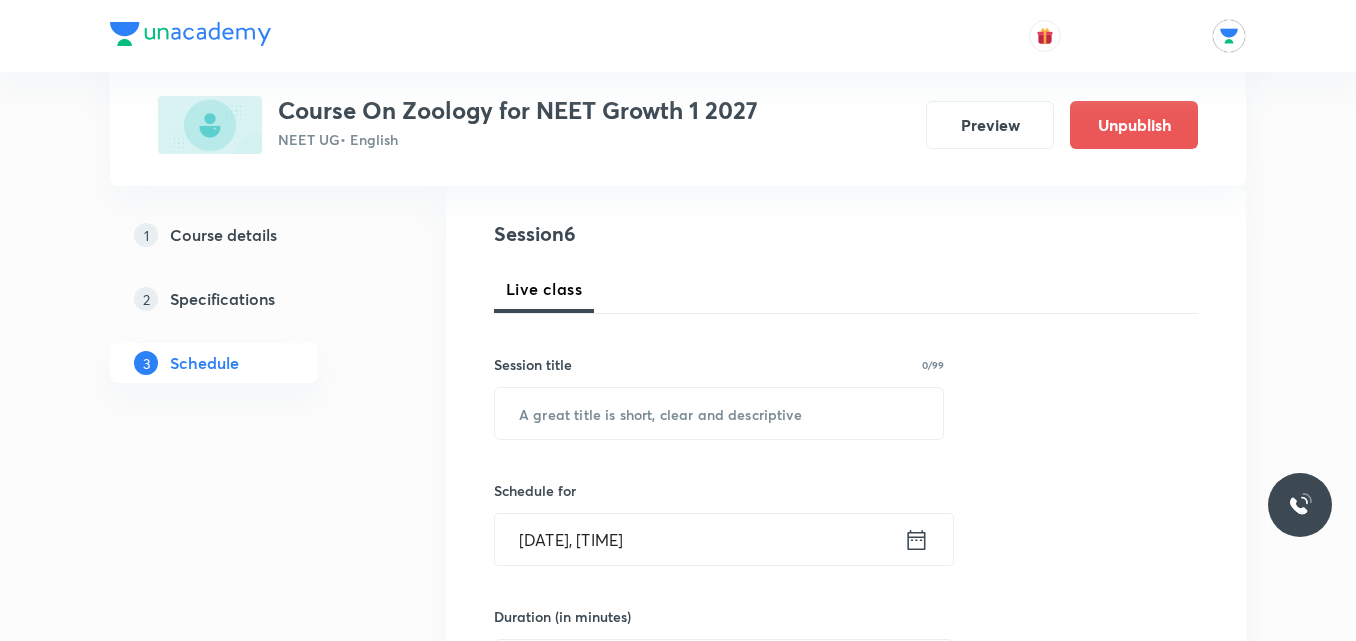 scroll, scrollTop: 274, scrollLeft: 0, axis: vertical 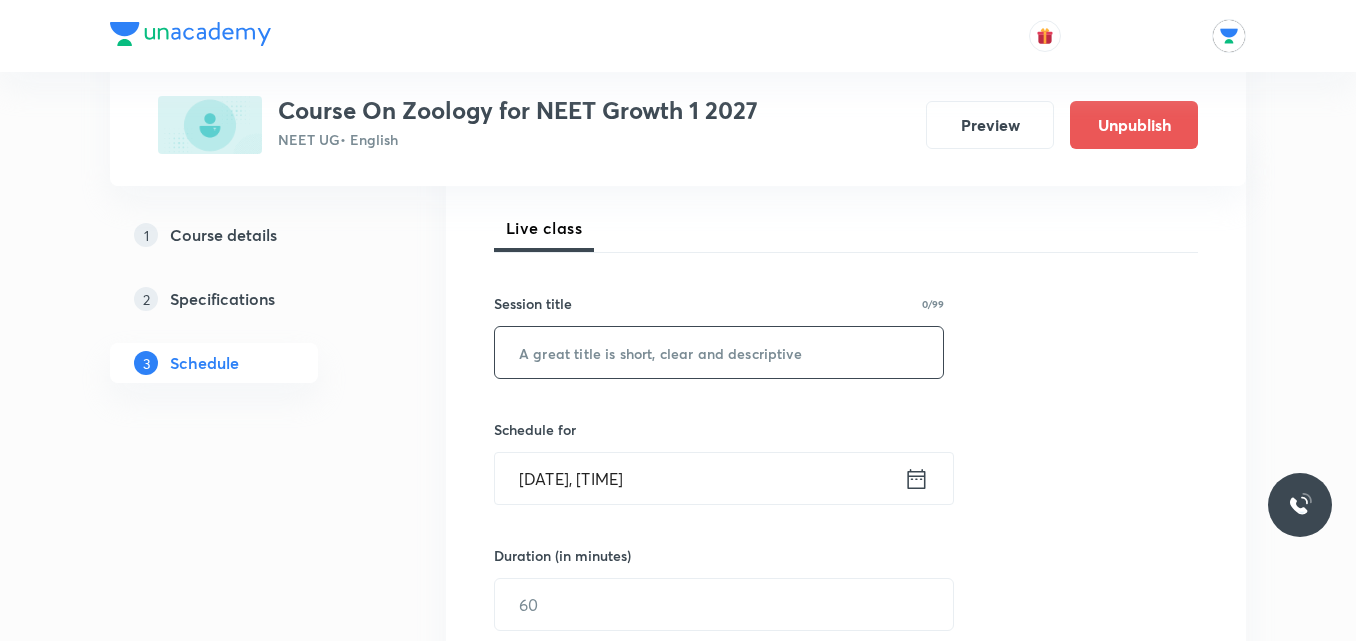 click at bounding box center [719, 352] 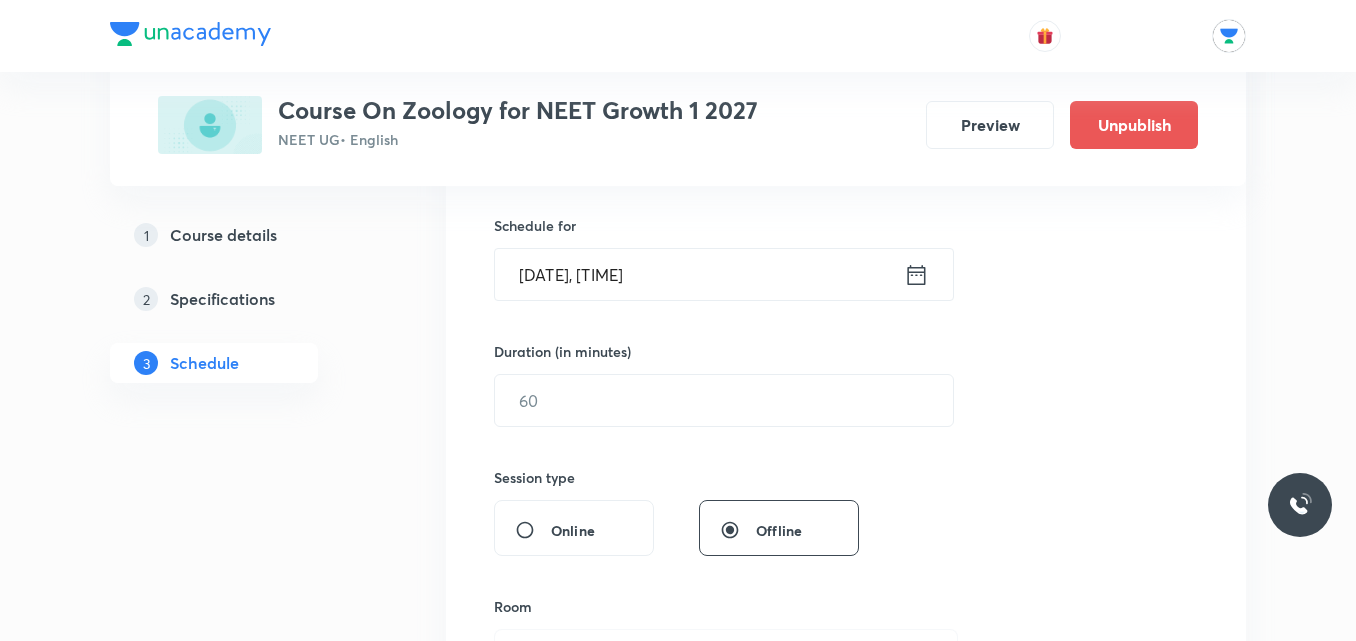 scroll, scrollTop: 481, scrollLeft: 0, axis: vertical 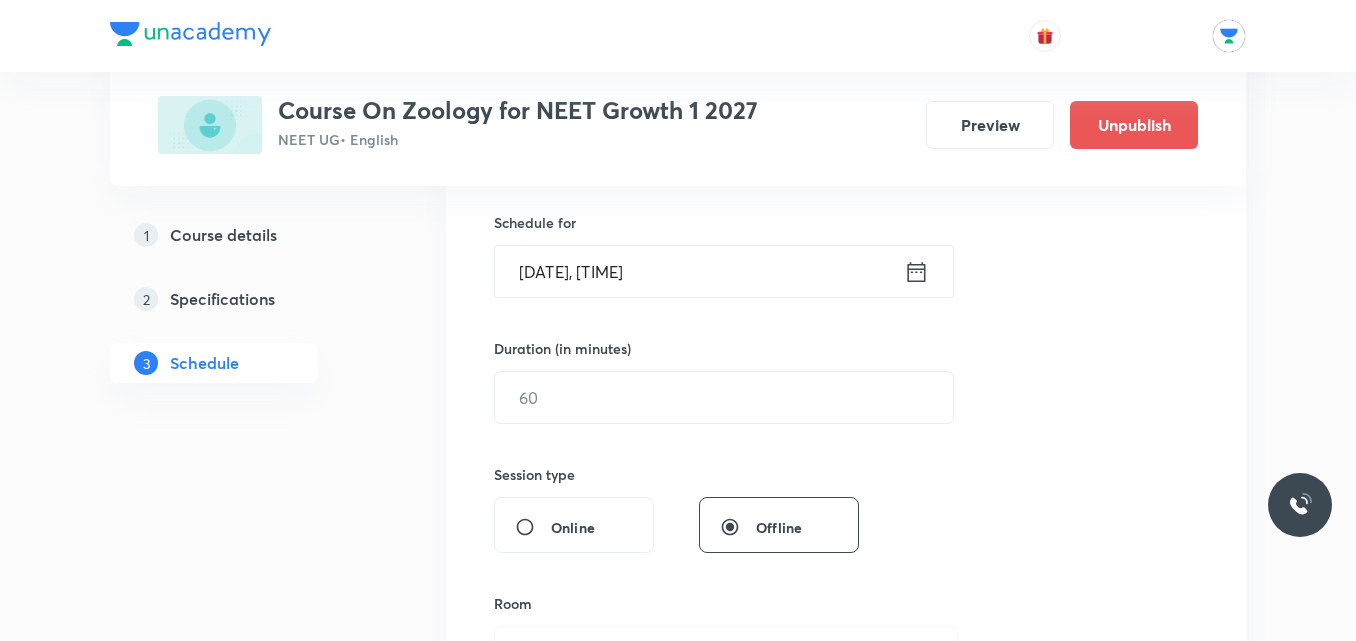 type on "Structural organization in animals" 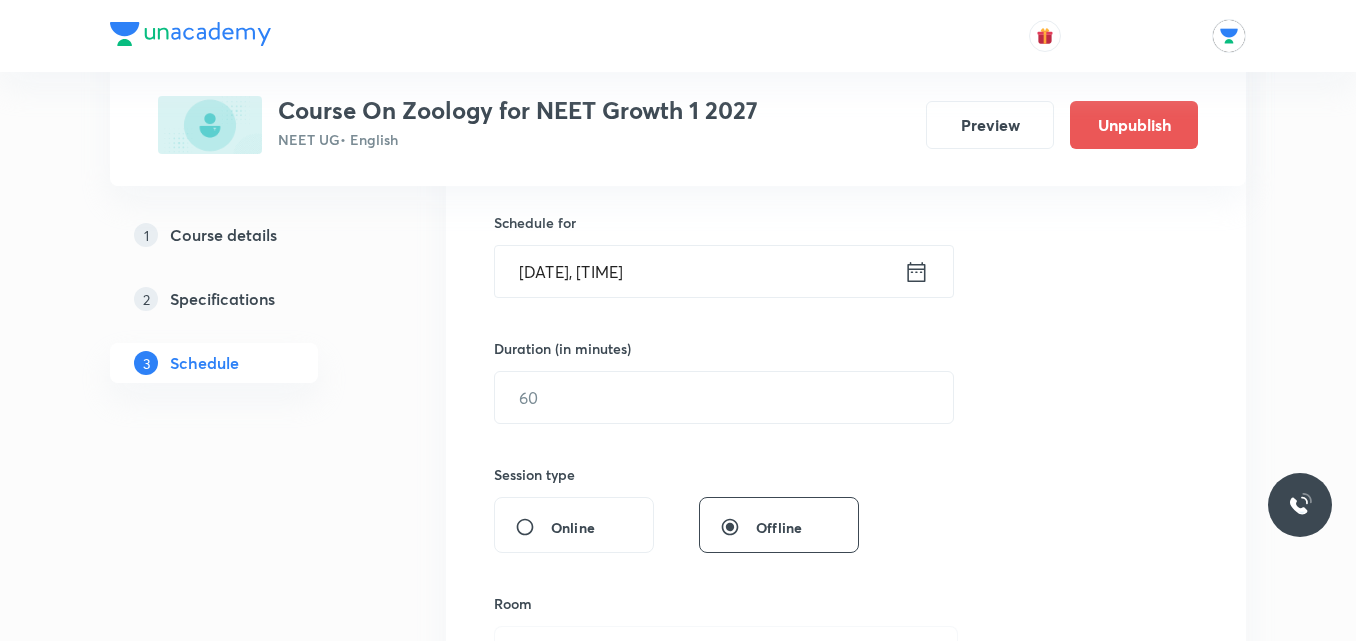 click 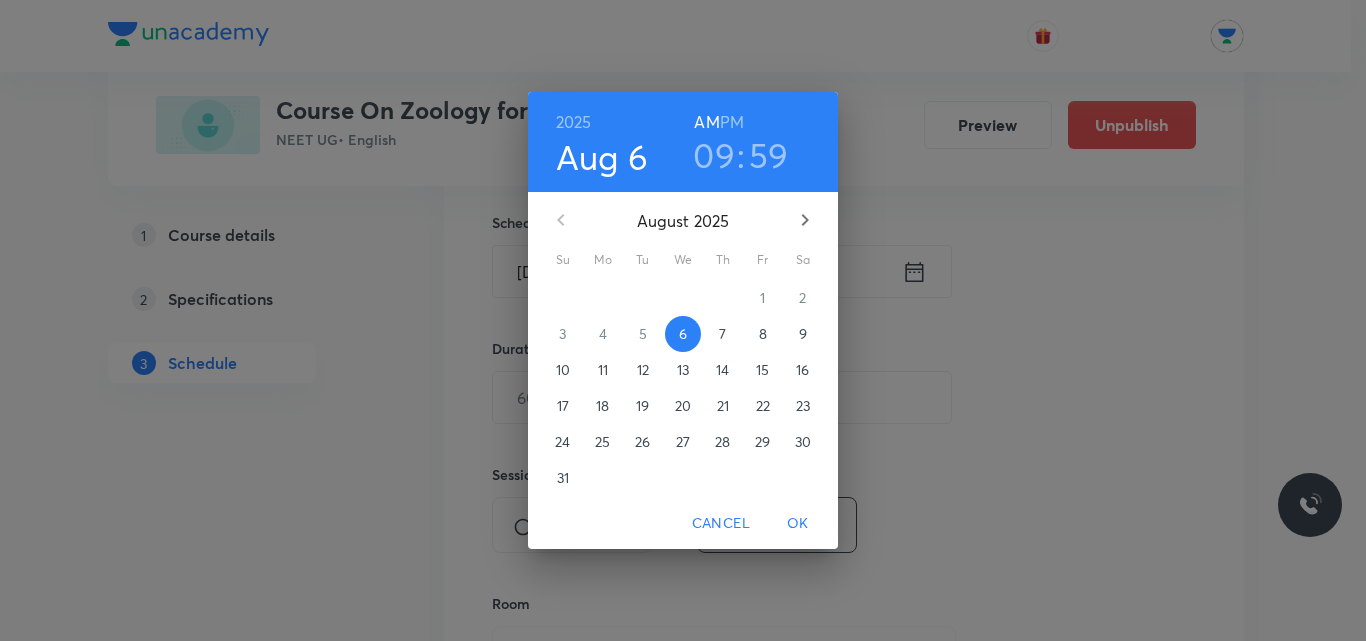click on "09" at bounding box center [714, 155] 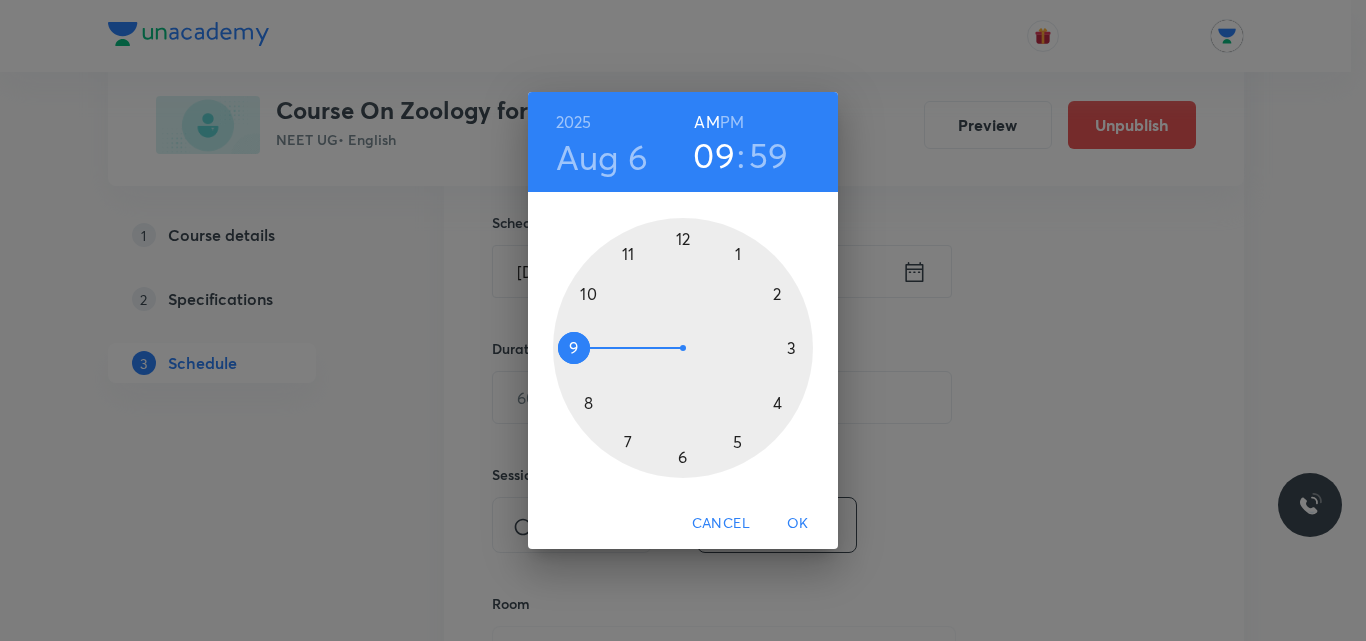 click at bounding box center [683, 348] 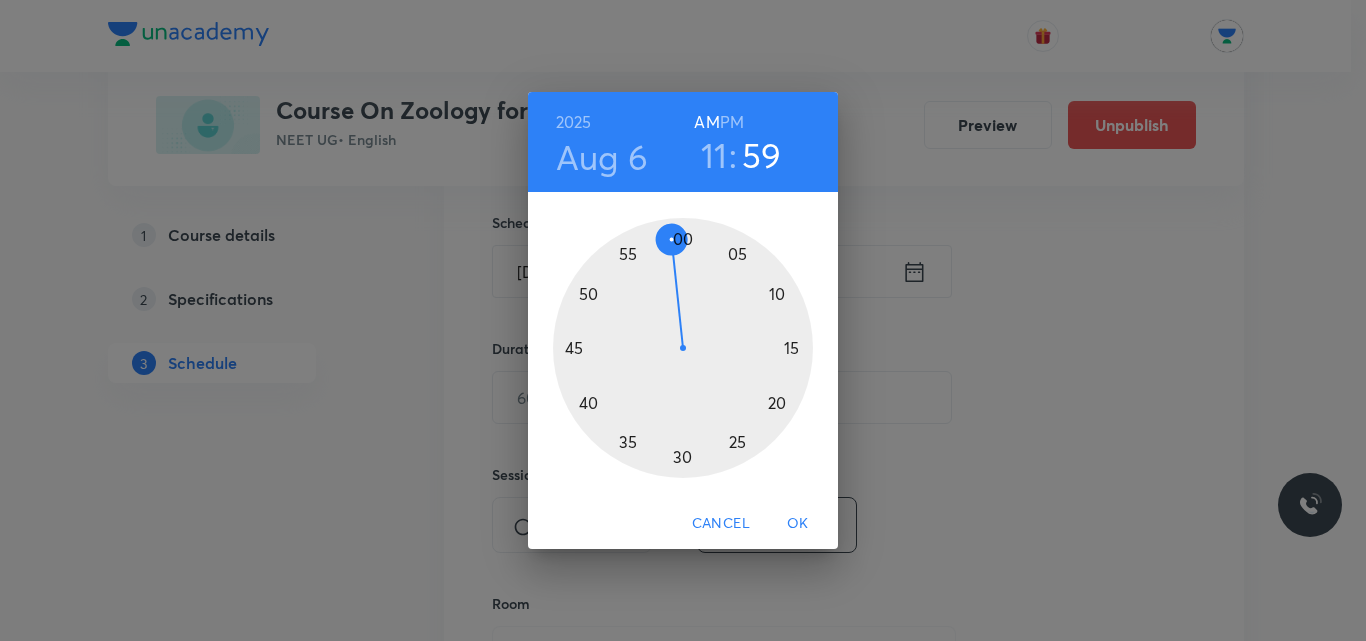 click on "11" at bounding box center [714, 155] 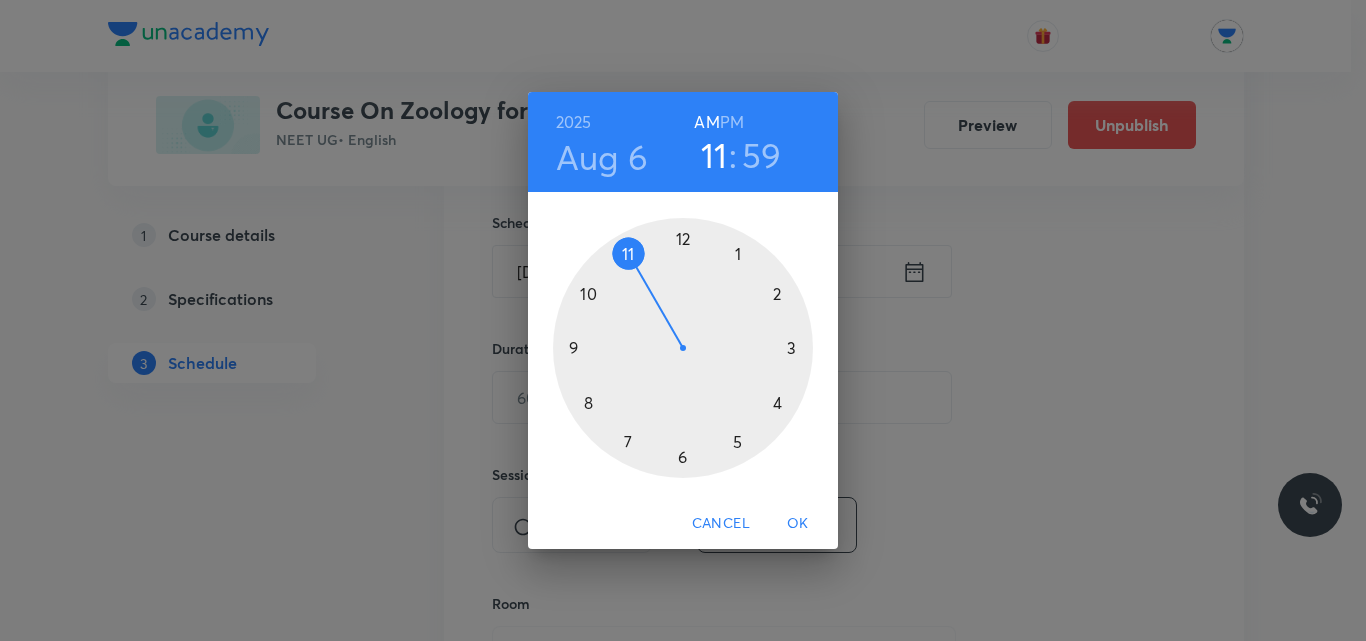 click at bounding box center [683, 348] 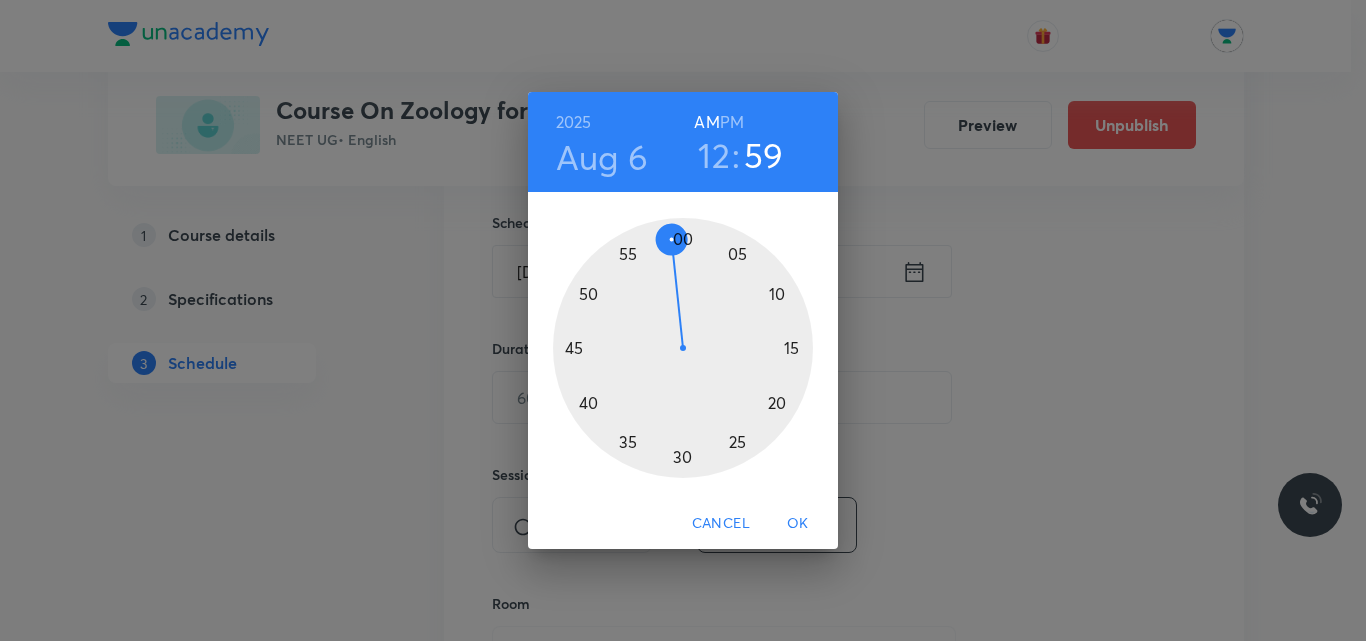 click on "PM" at bounding box center [732, 122] 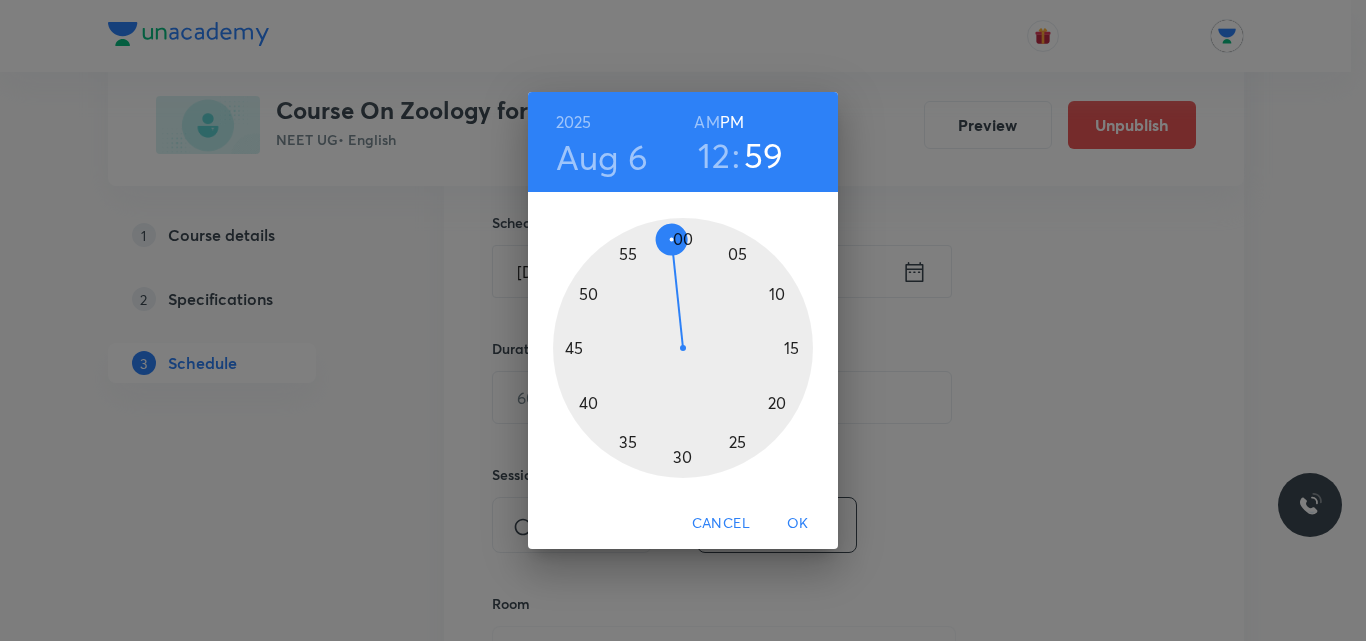 click at bounding box center (683, 348) 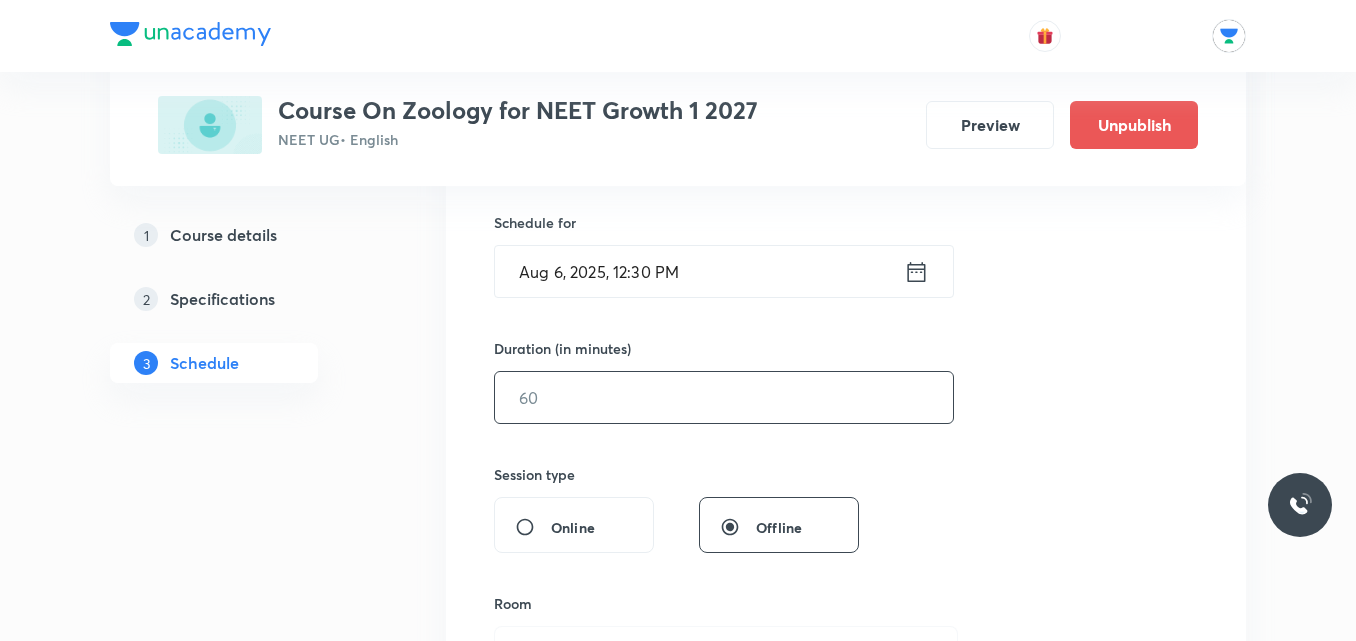 click at bounding box center [724, 397] 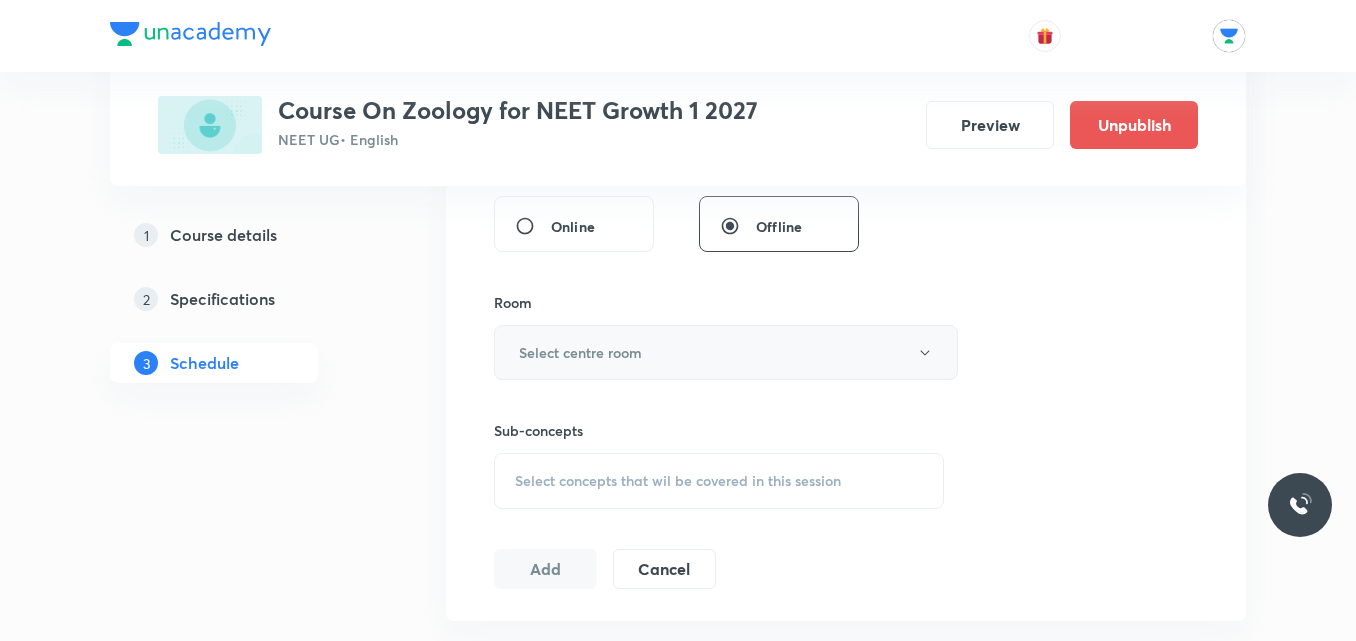 scroll, scrollTop: 834, scrollLeft: 0, axis: vertical 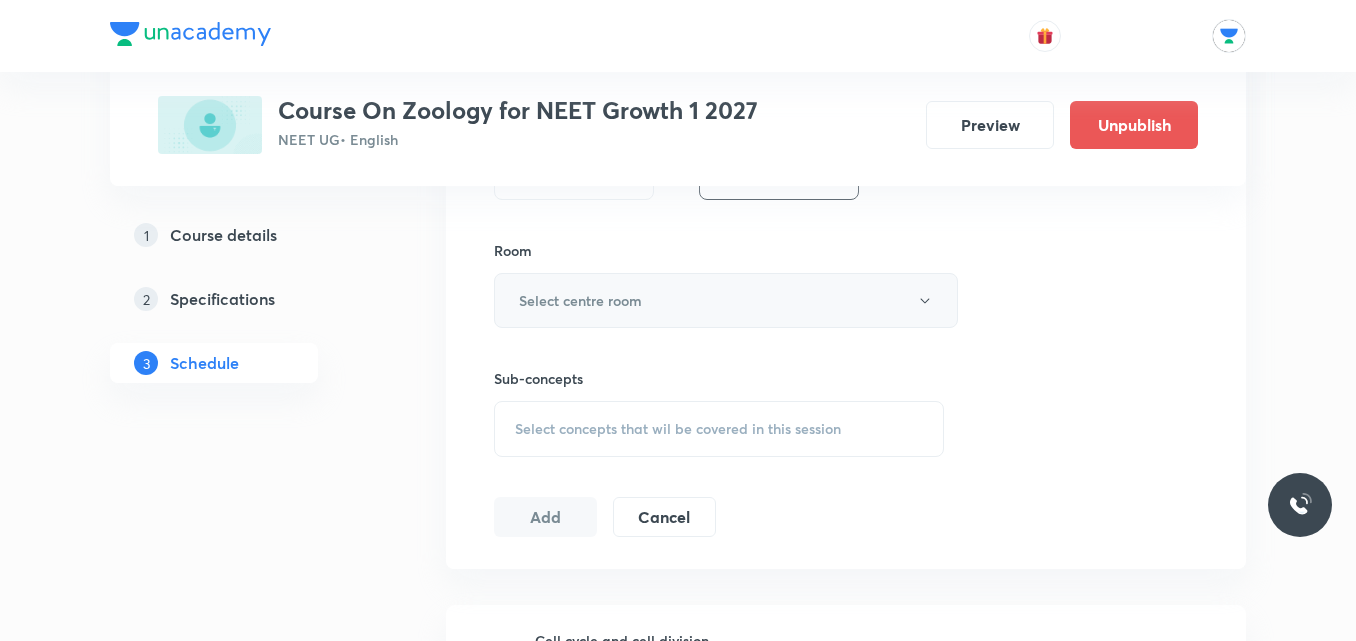 type on "70" 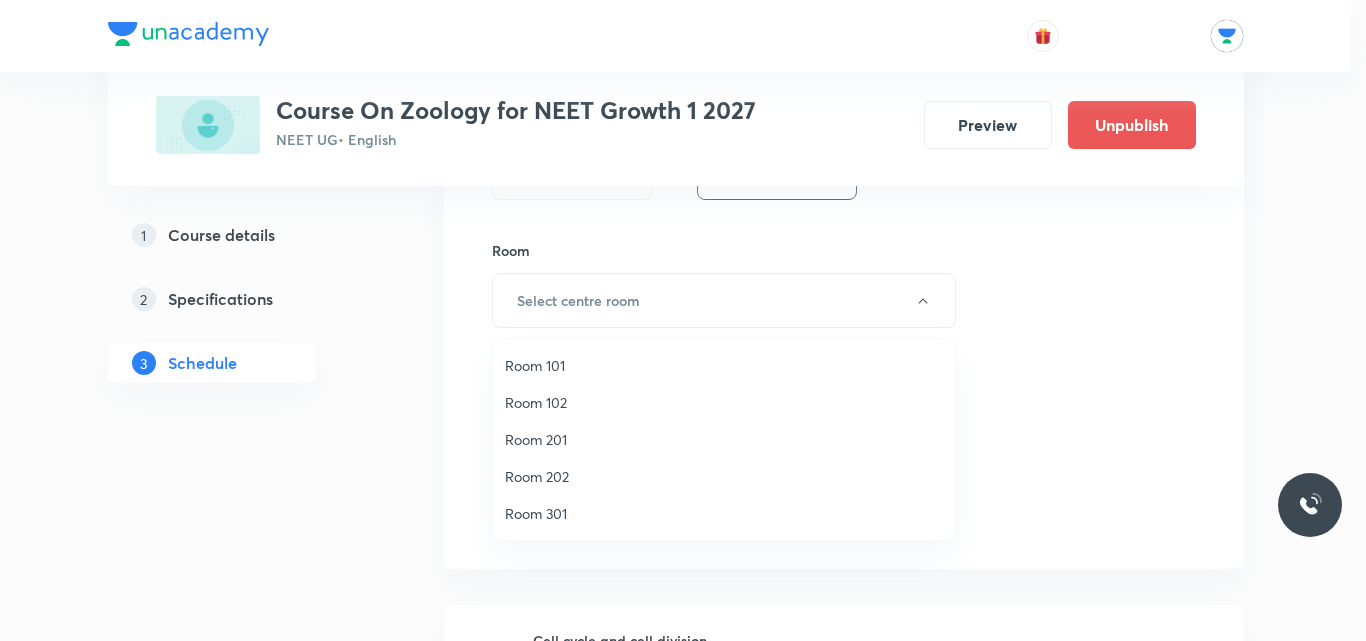 click on "Room 202" at bounding box center (724, 476) 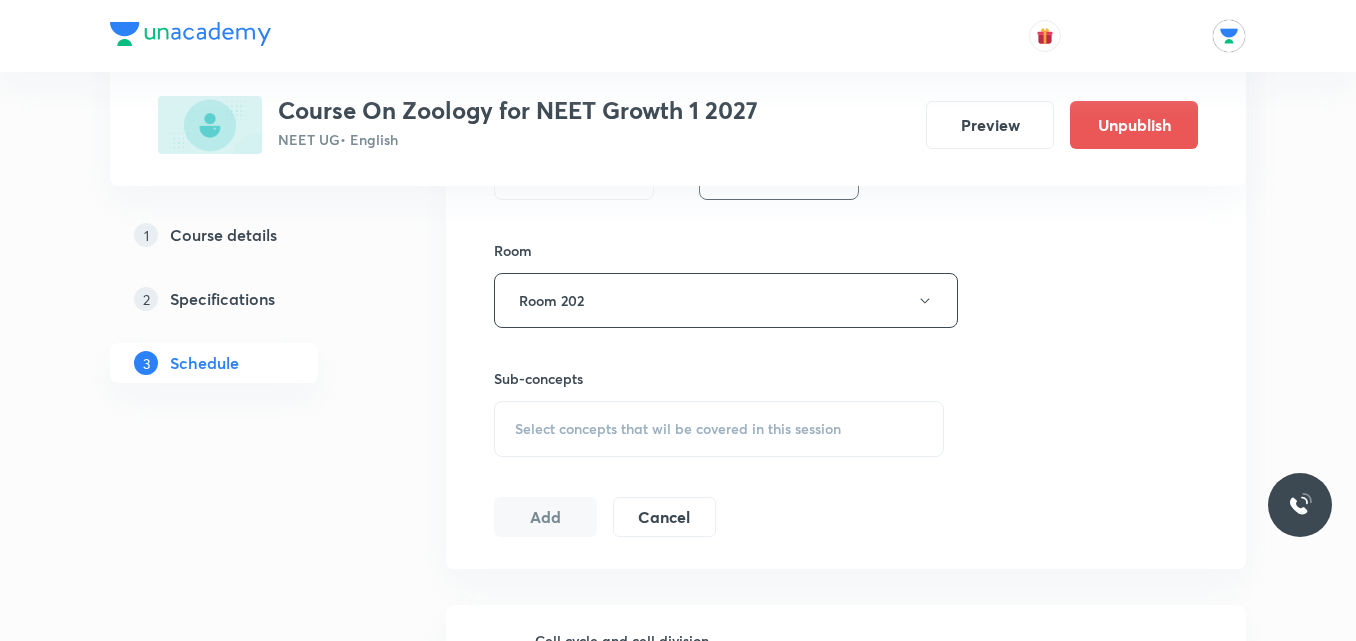 click on "Select concepts that wil be covered in this session" at bounding box center [719, 429] 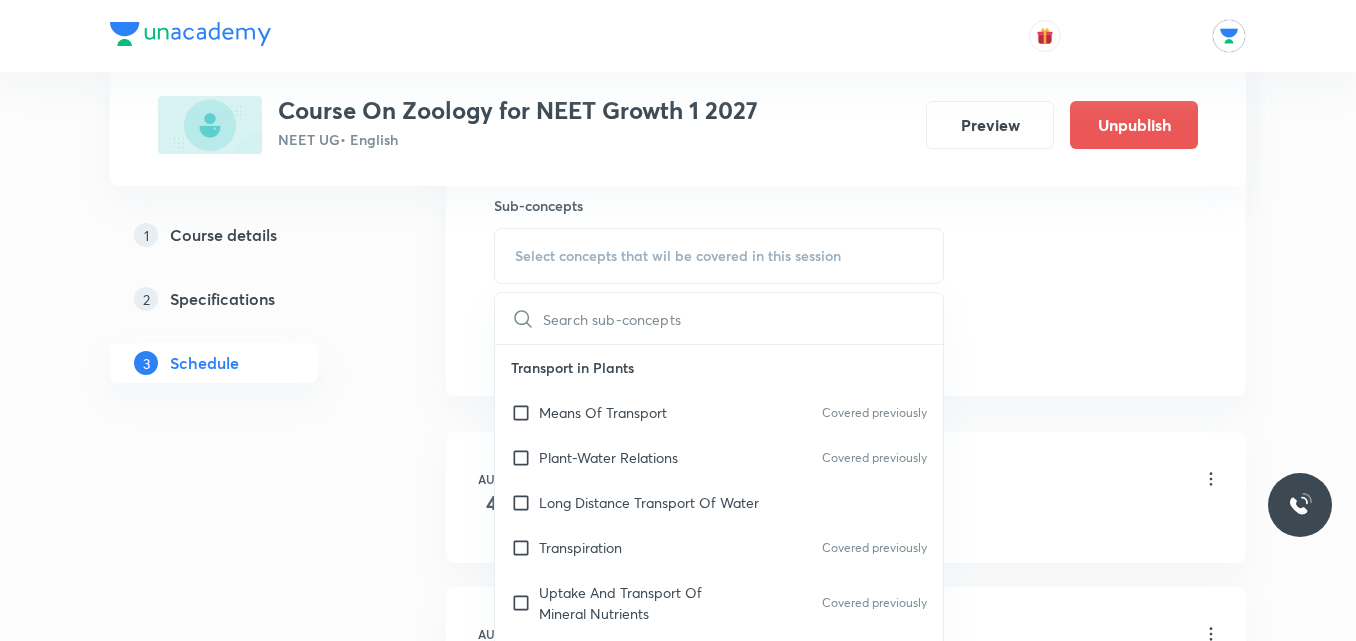 scroll, scrollTop: 1068, scrollLeft: 0, axis: vertical 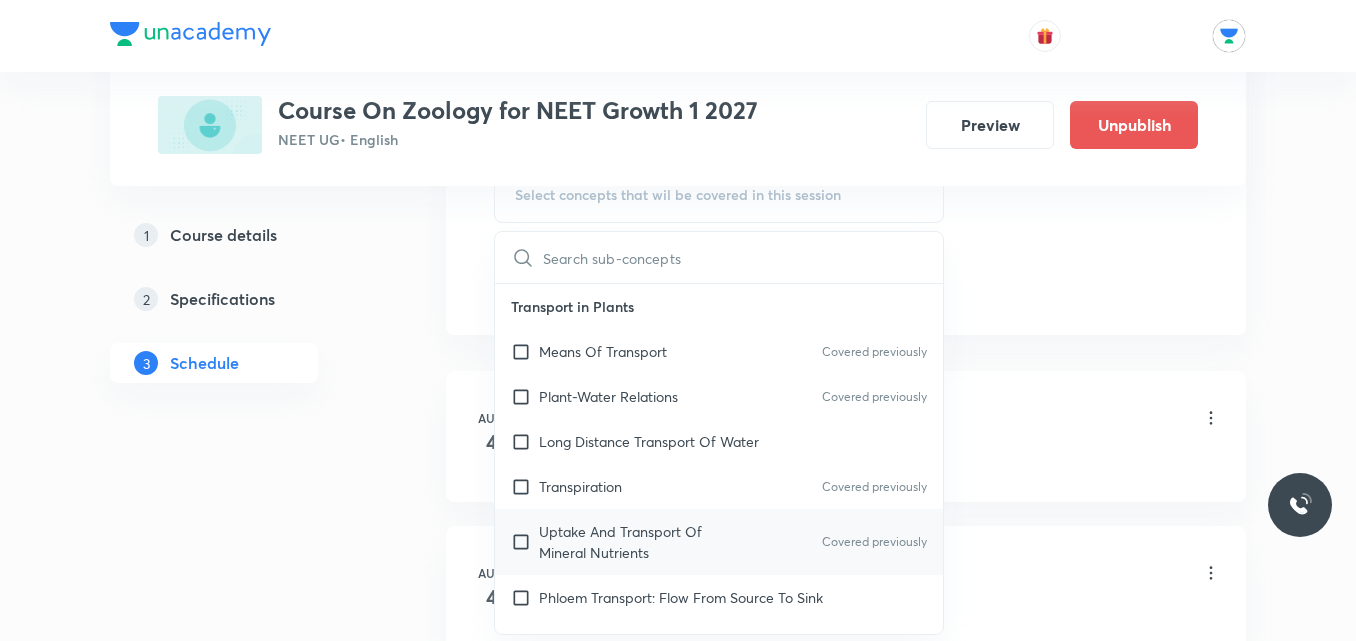 click on "Uptake And Transport Of Mineral Nutrients" at bounding box center (640, 542) 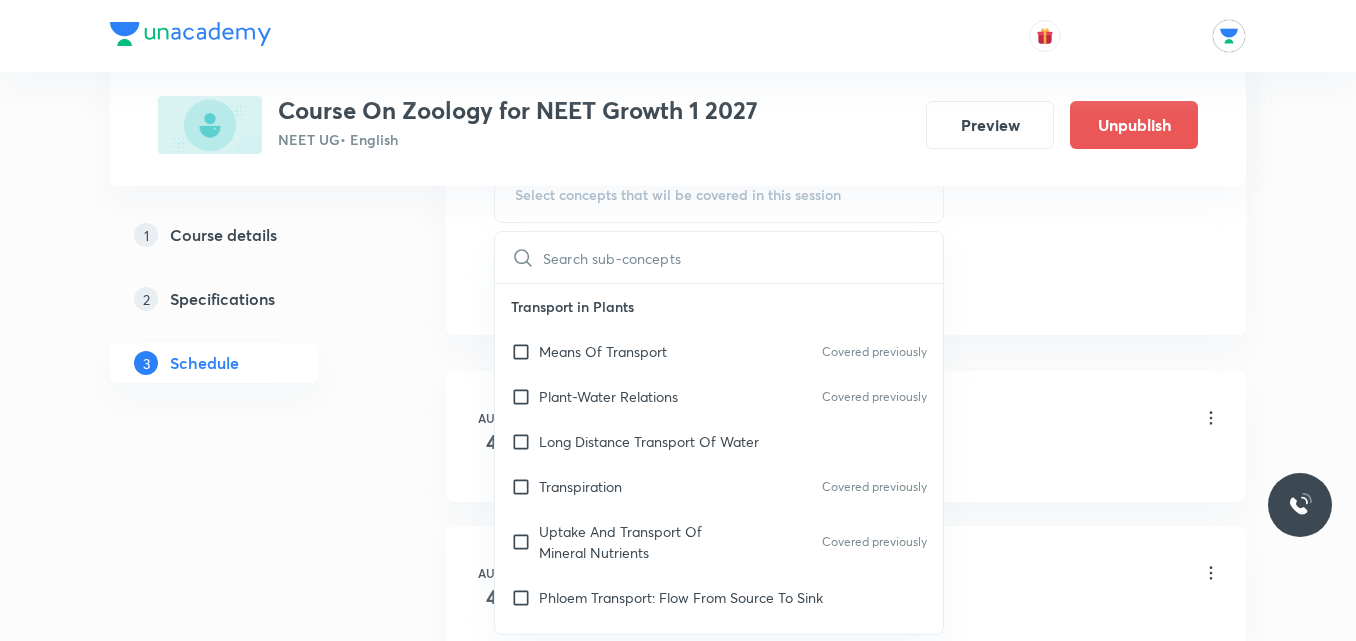 checkbox on "true" 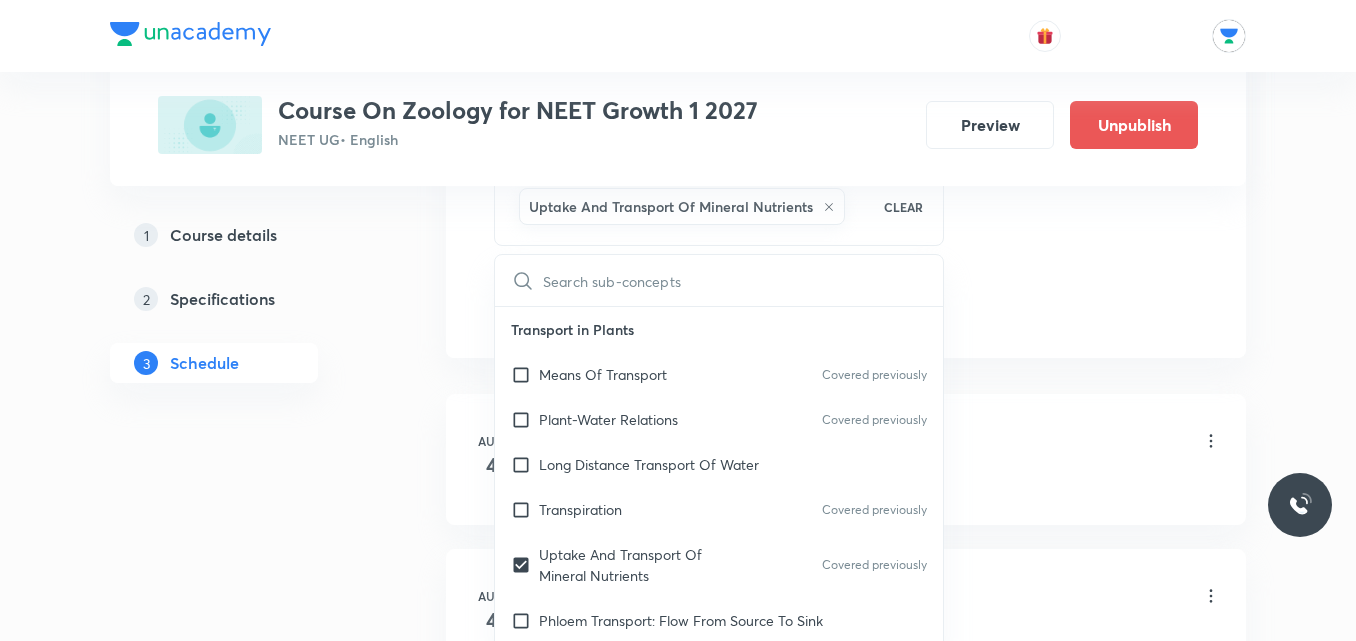 click on "1 Course details 2 Specifications 3 Schedule" at bounding box center (246, 311) 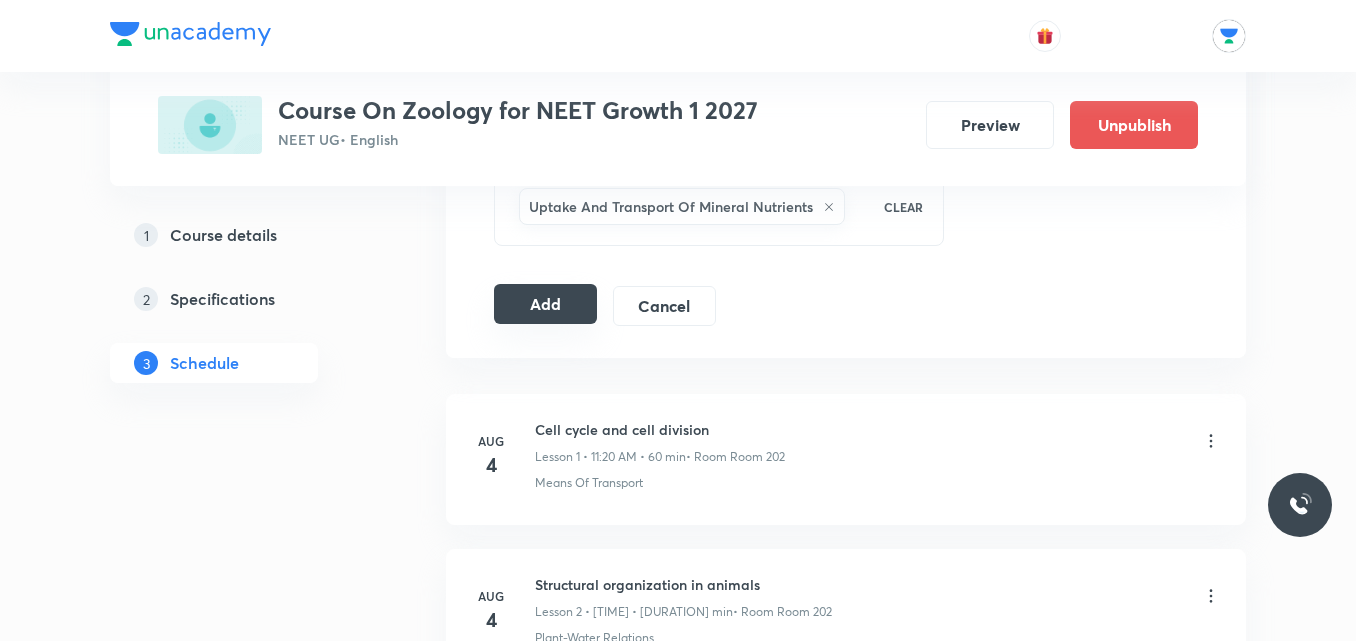 click on "Add" at bounding box center (545, 304) 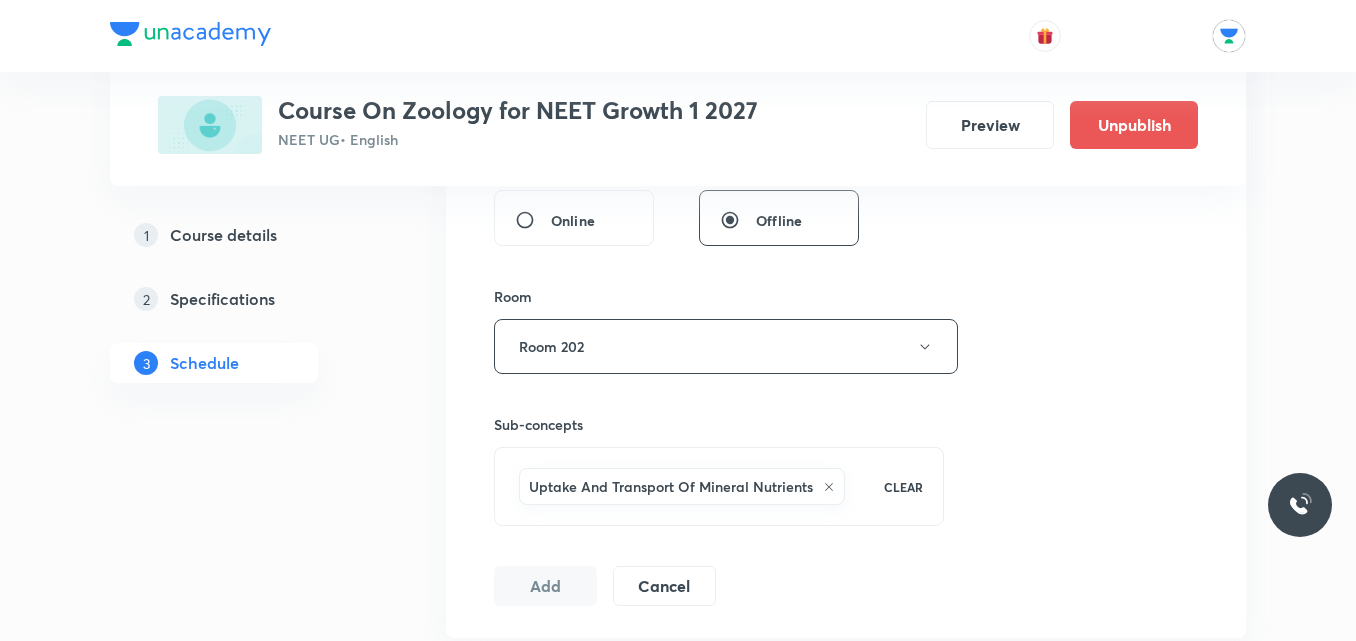 scroll, scrollTop: 817, scrollLeft: 0, axis: vertical 